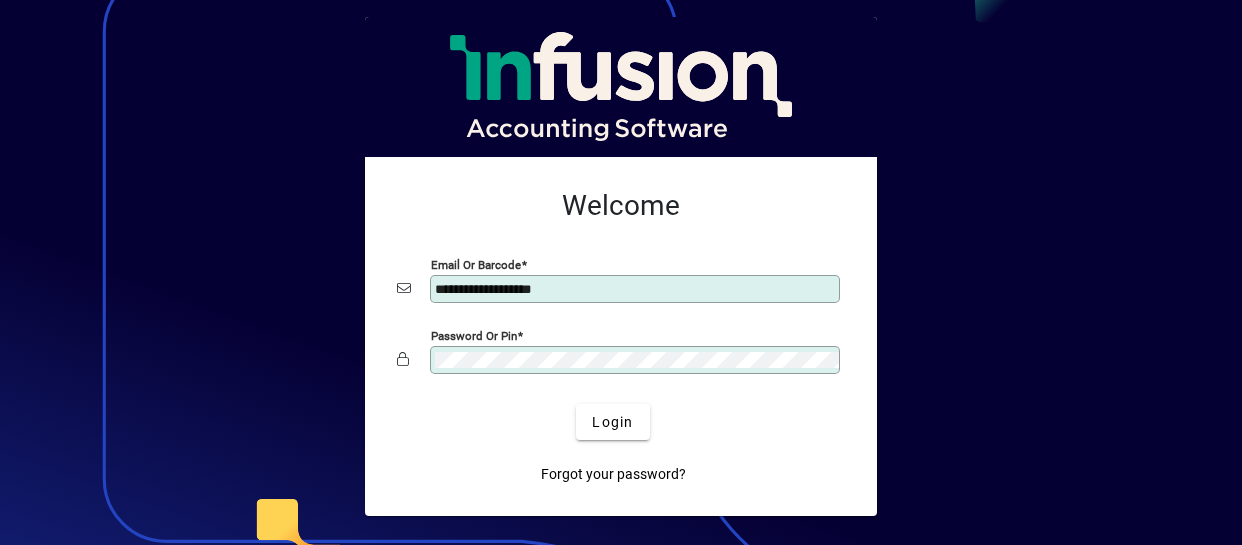 scroll, scrollTop: 0, scrollLeft: 0, axis: both 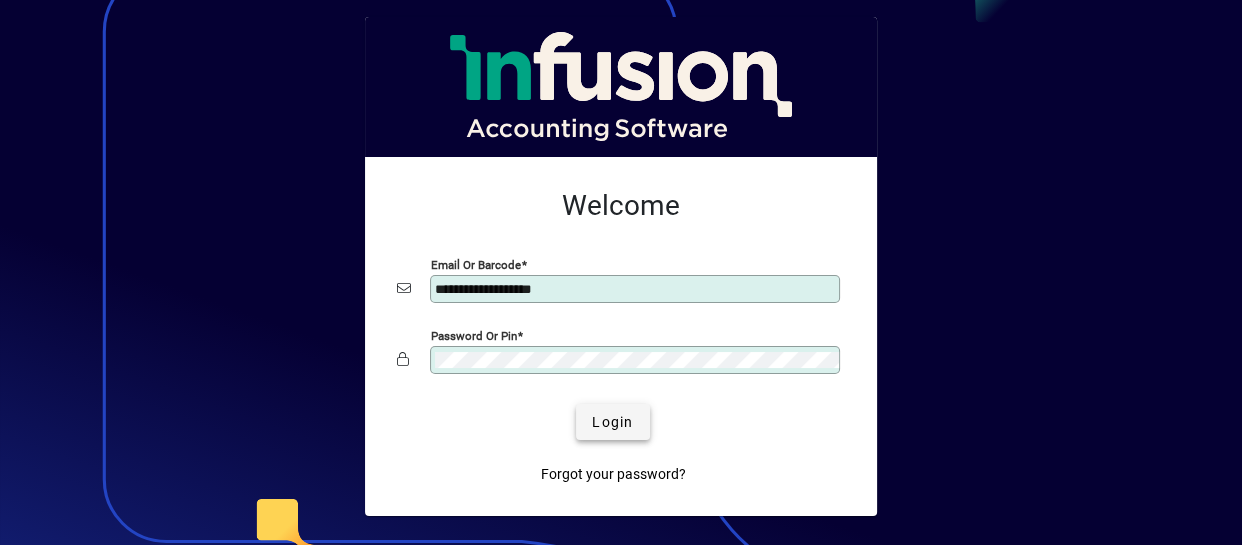 click on "Login" 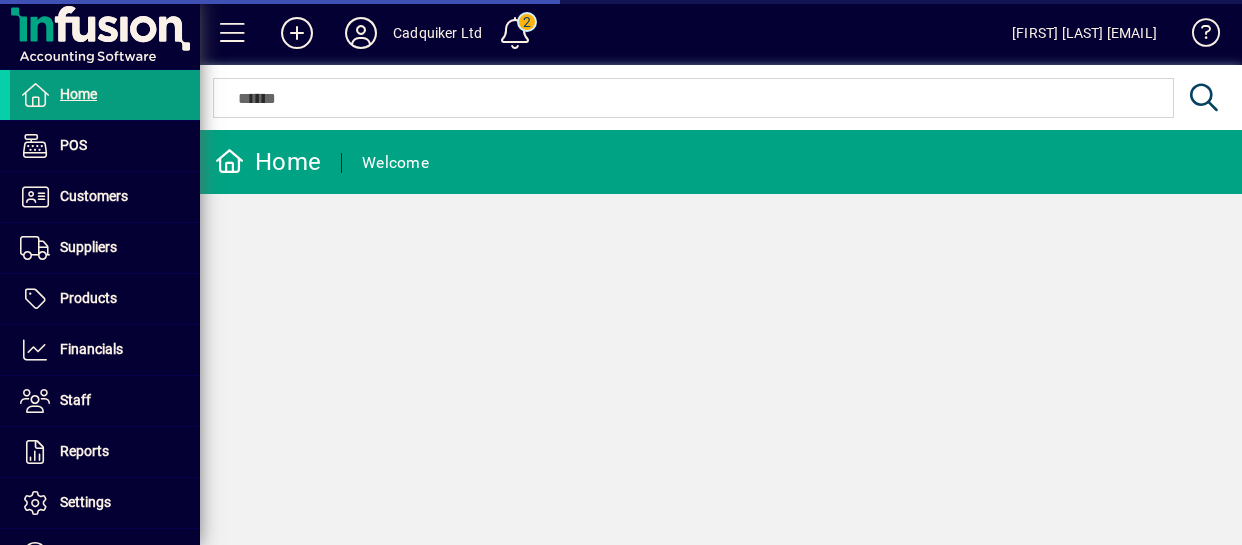 scroll, scrollTop: 0, scrollLeft: 0, axis: both 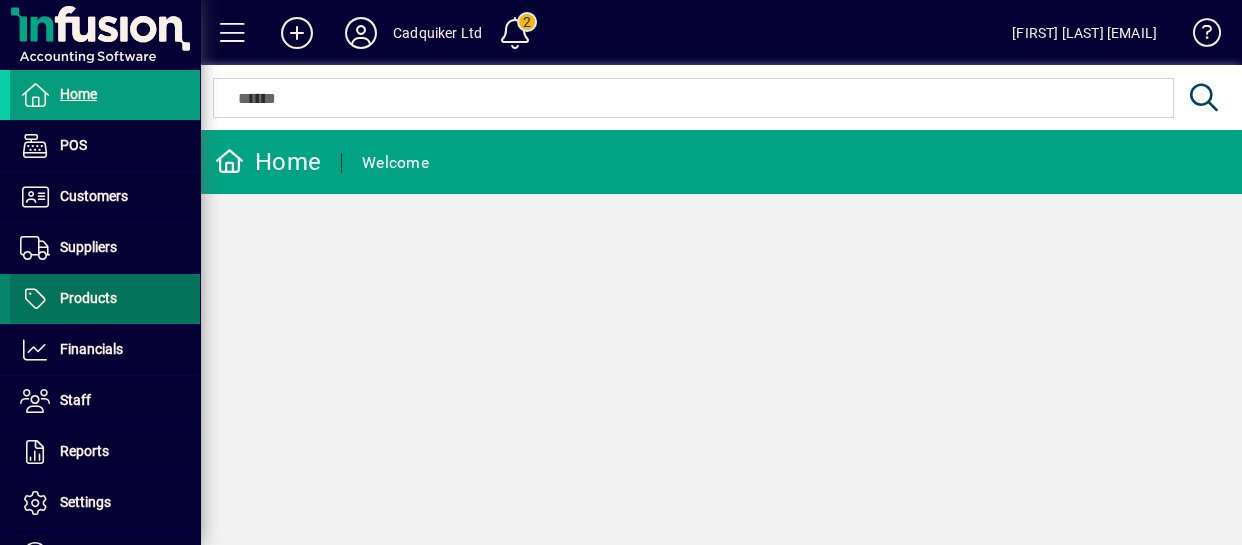 click at bounding box center [105, 299] 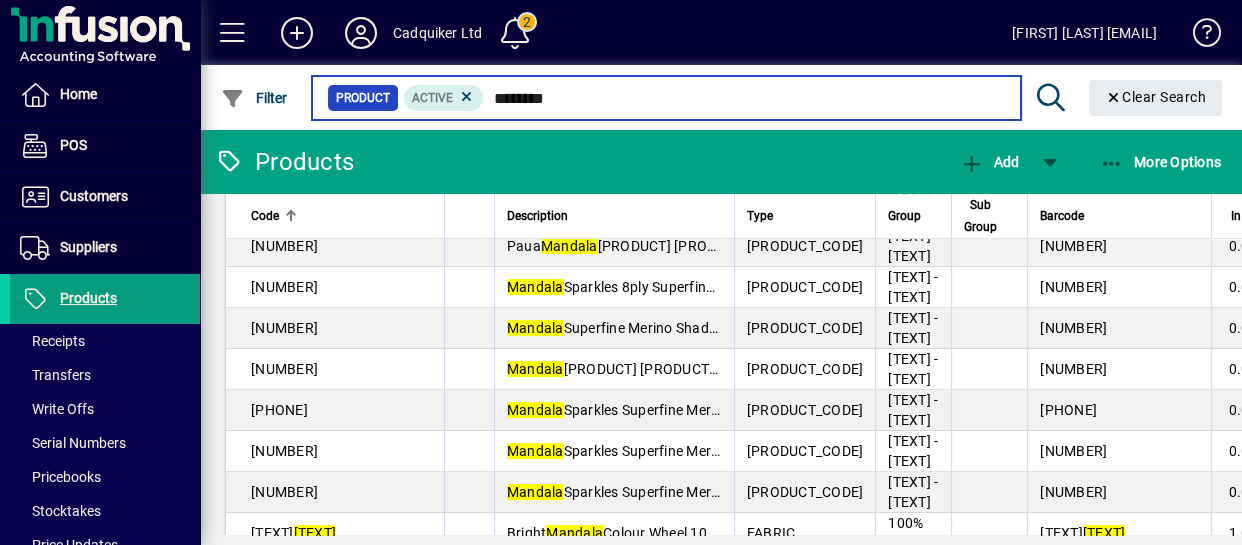 scroll, scrollTop: 576, scrollLeft: 0, axis: vertical 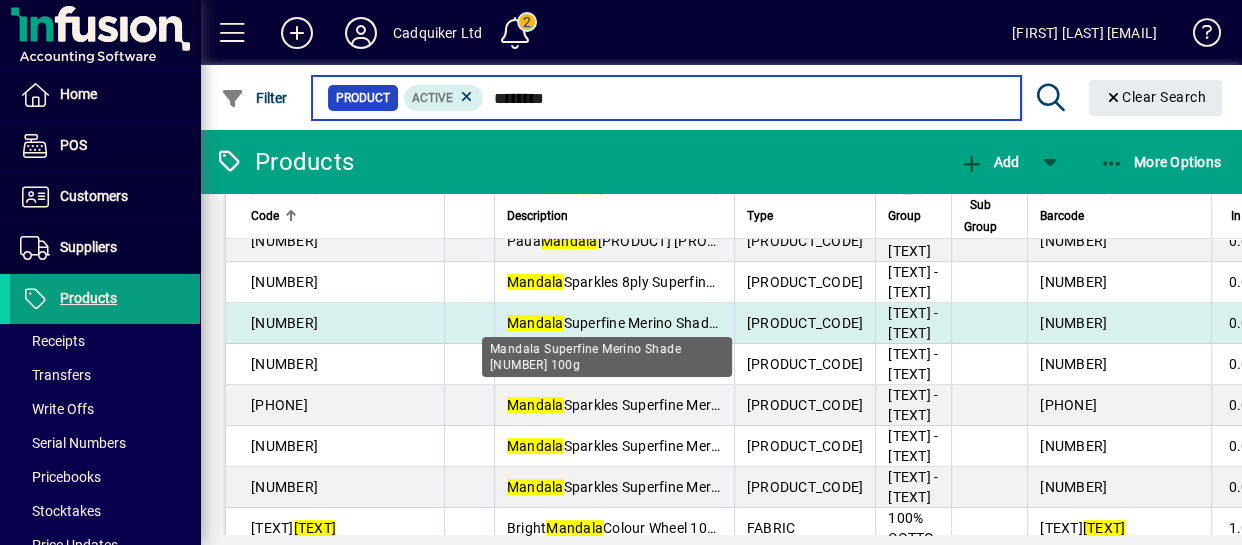 type on "*******" 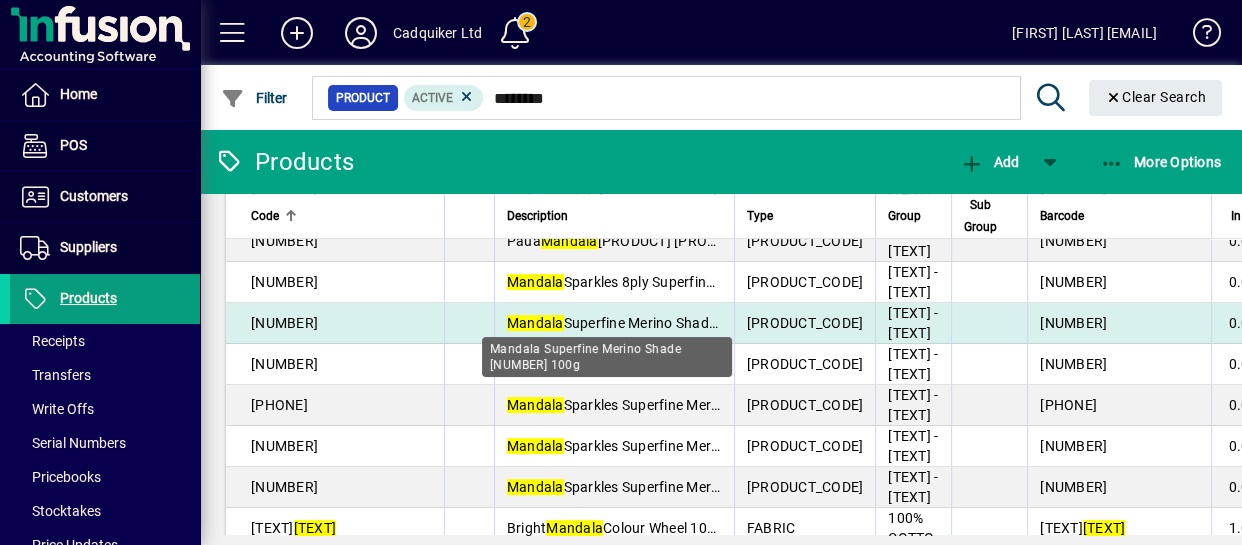 click on "[PRODUCT_NAME]" at bounding box center (665, 323) 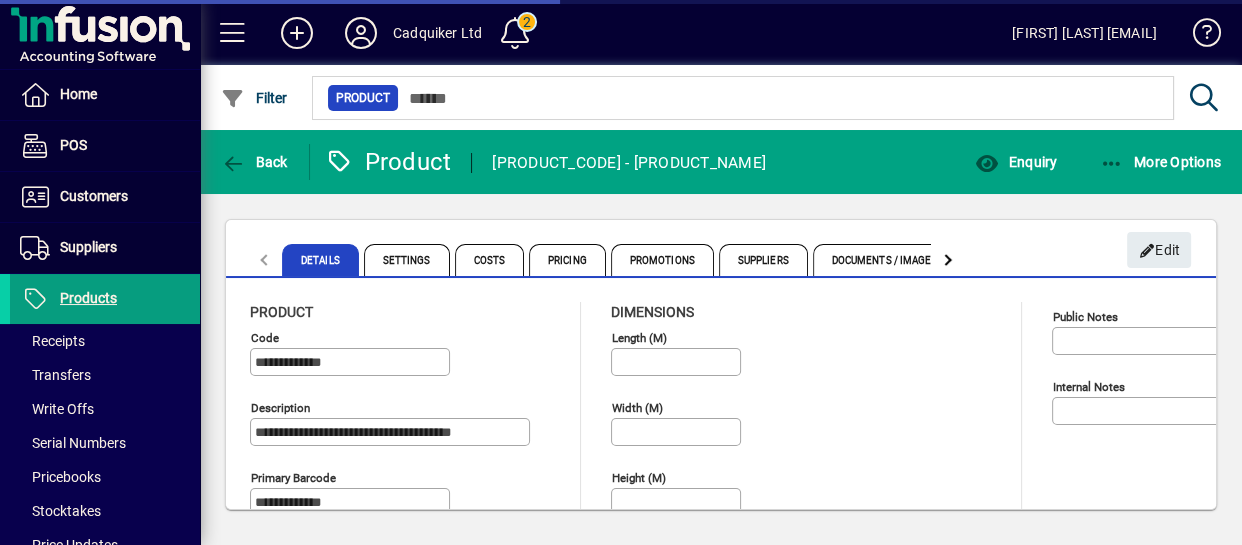 type on "**********" 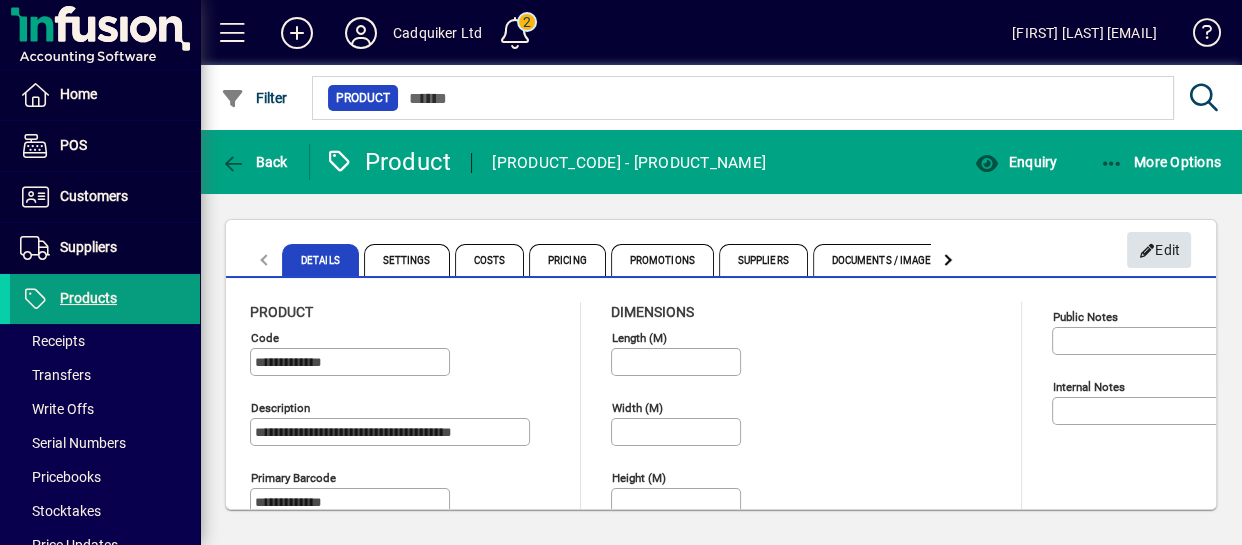 click on "Edit" 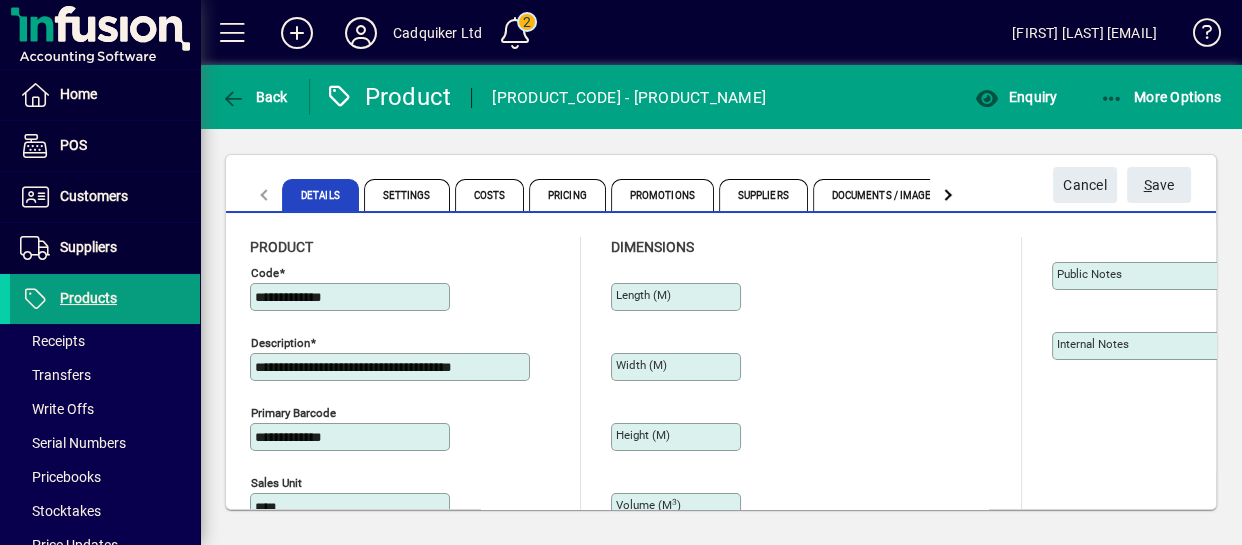 click on "**********" at bounding box center [392, 367] 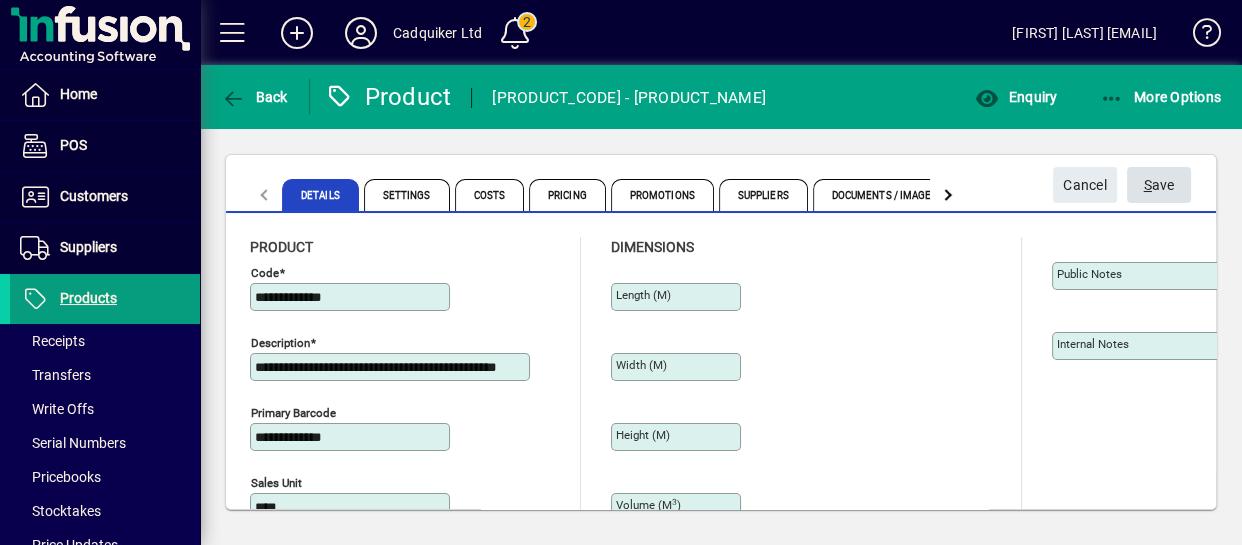 type on "**********" 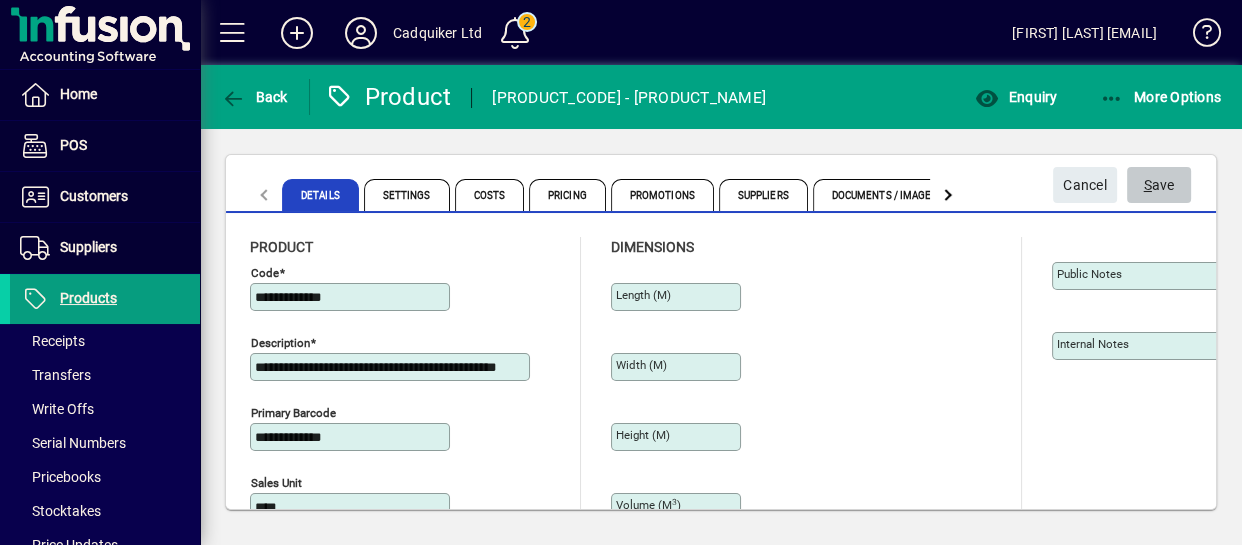 click on "S ave" 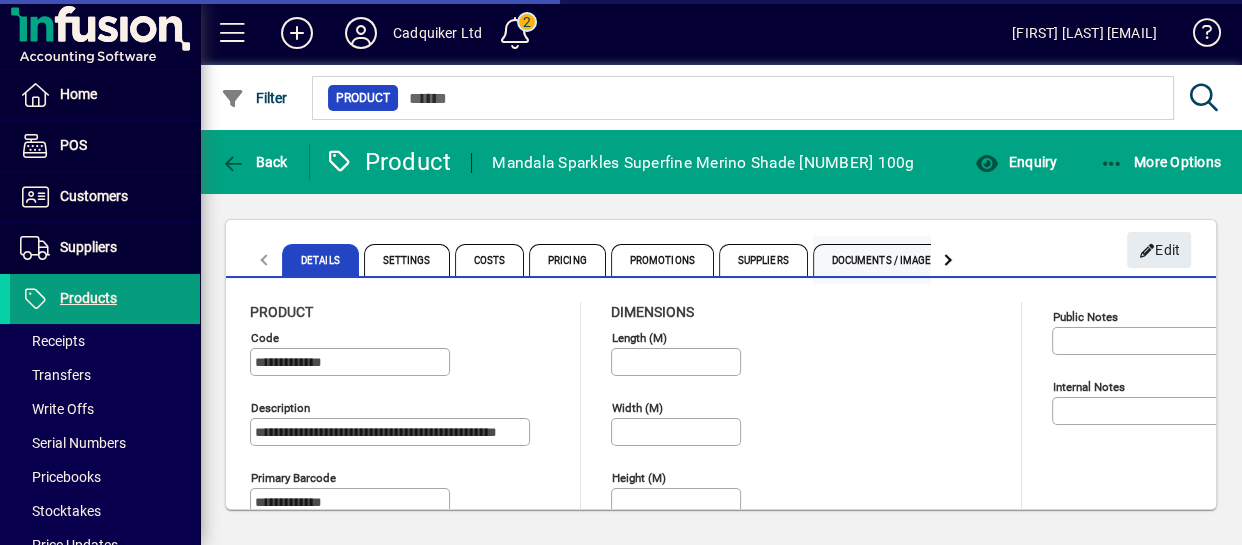 type on "**********" 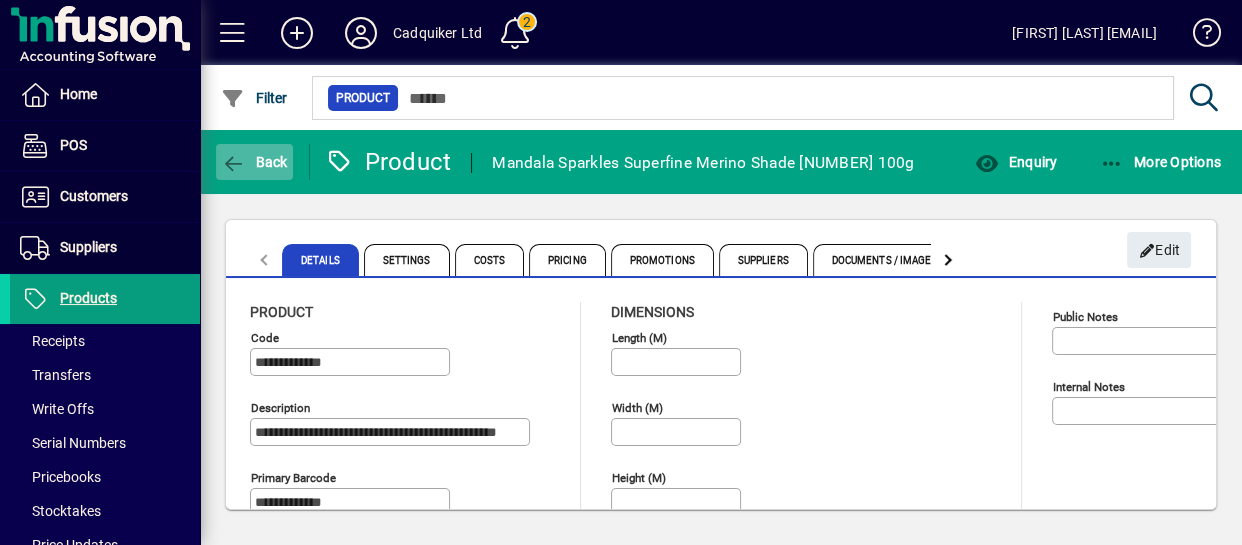 click 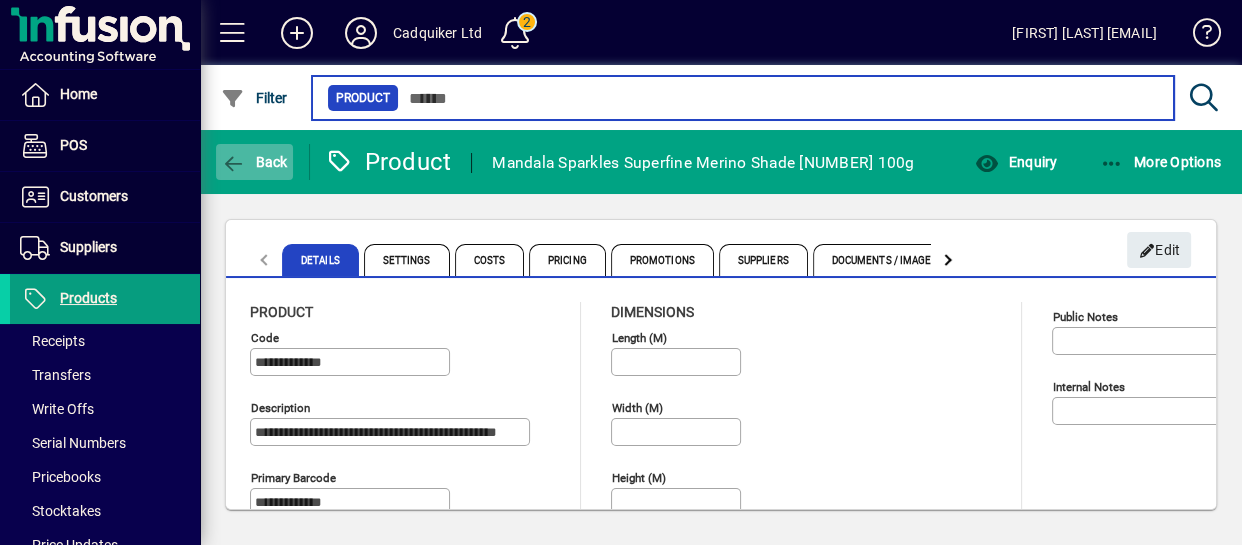 type on "*******" 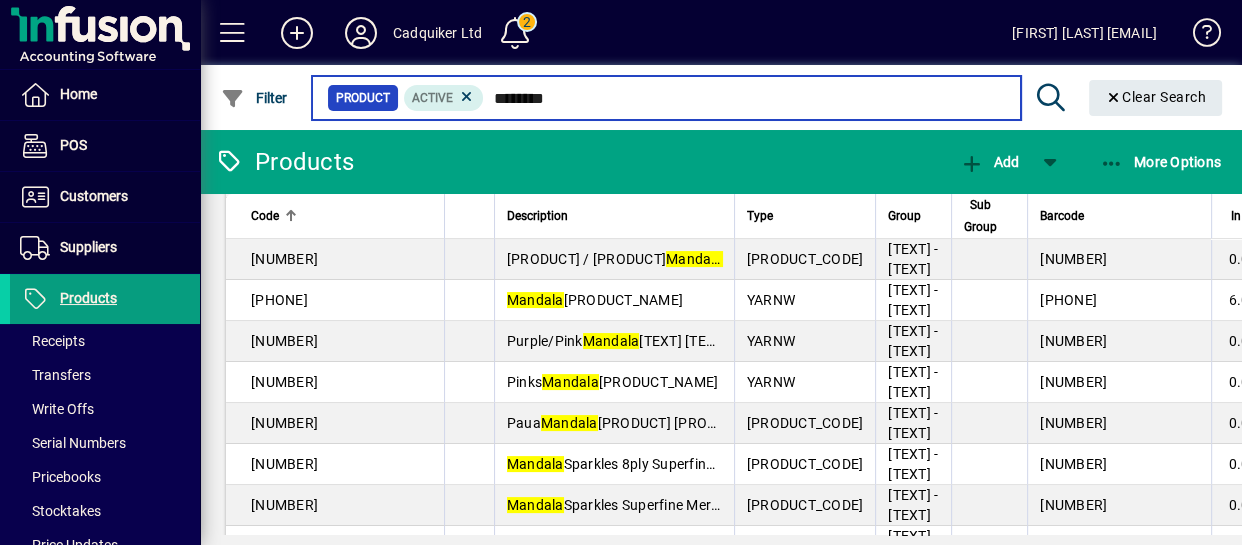 scroll, scrollTop: 399, scrollLeft: 0, axis: vertical 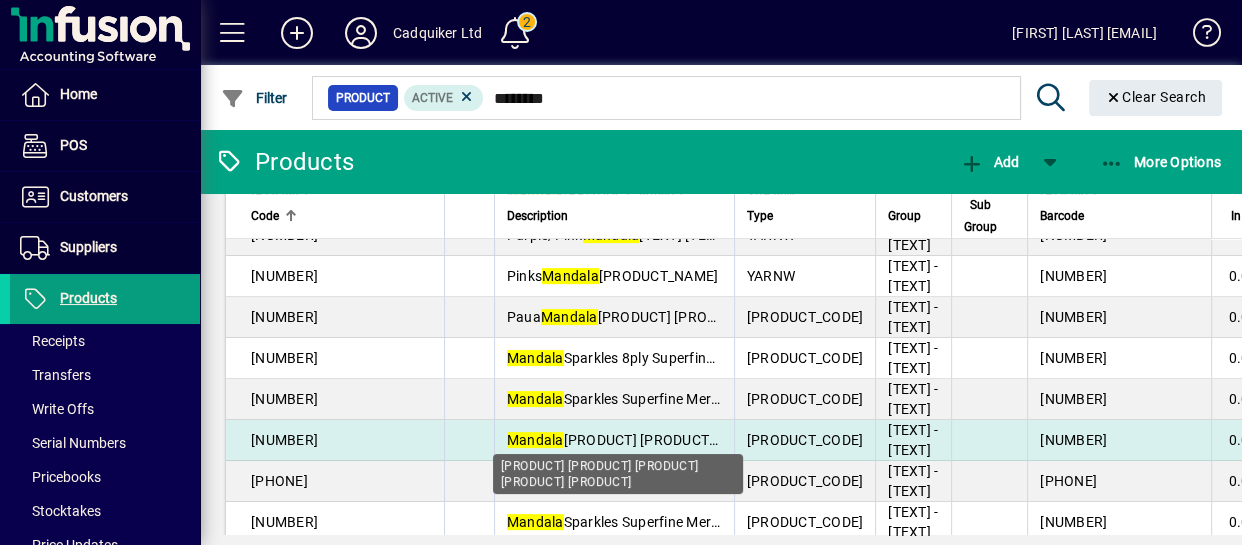 click on "[PRODUCT] [PRODUCT] [PRODUCT] [PRODUCT] [PRODUCT]" at bounding box center [725, 440] 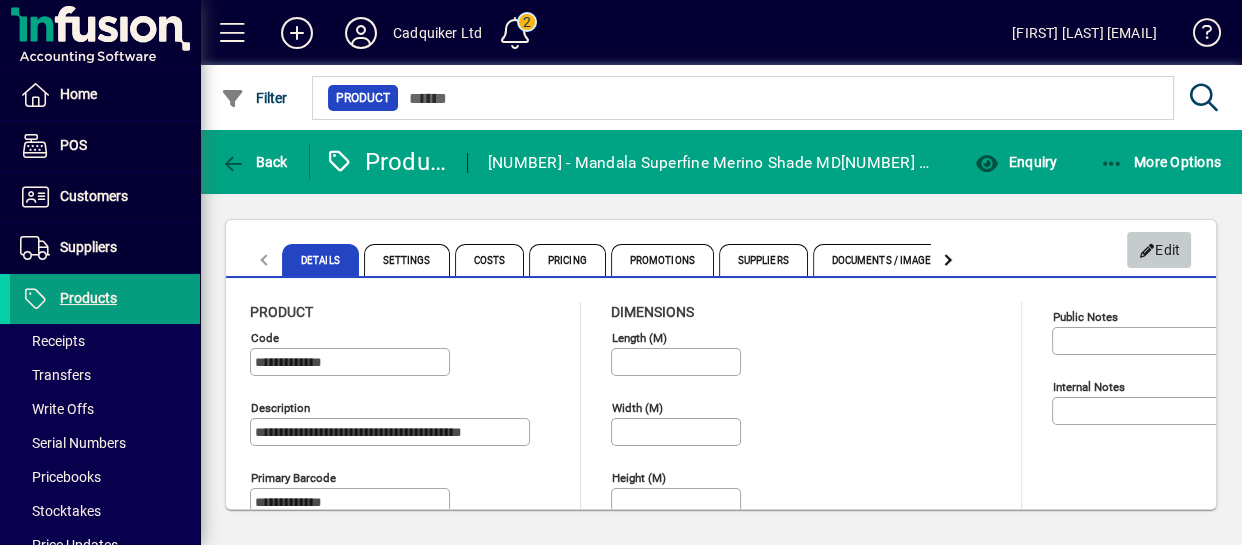 click 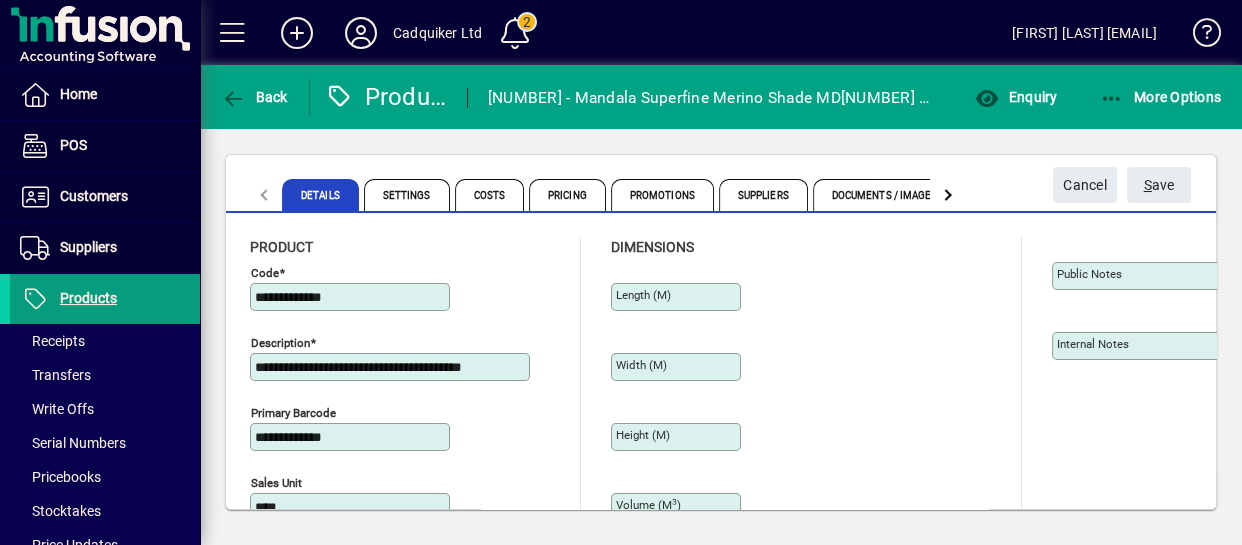 click on "**********" at bounding box center [392, 367] 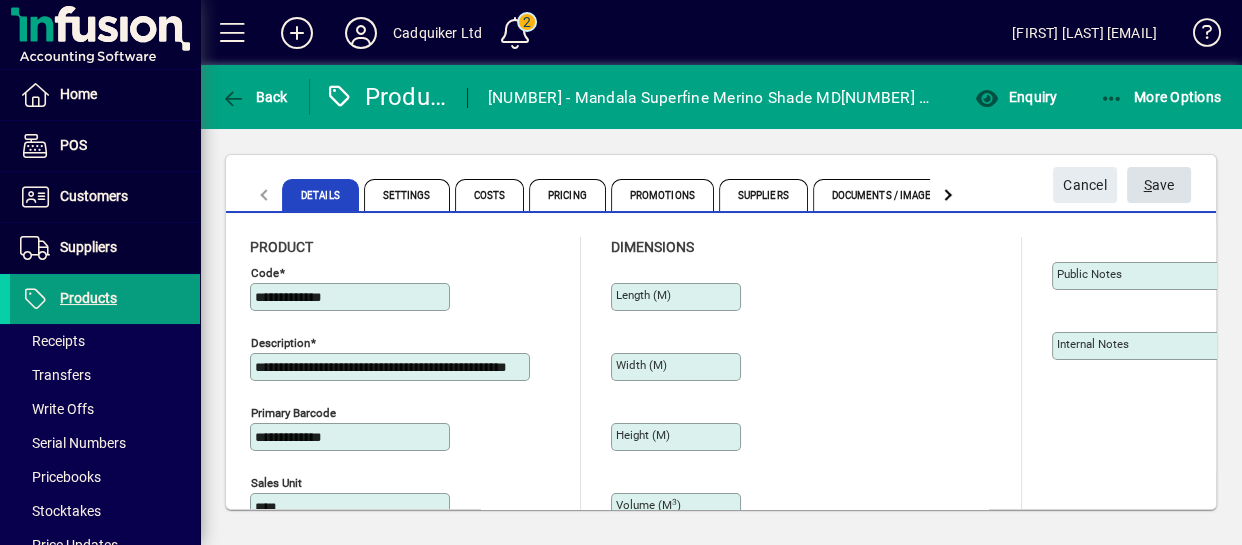type on "**********" 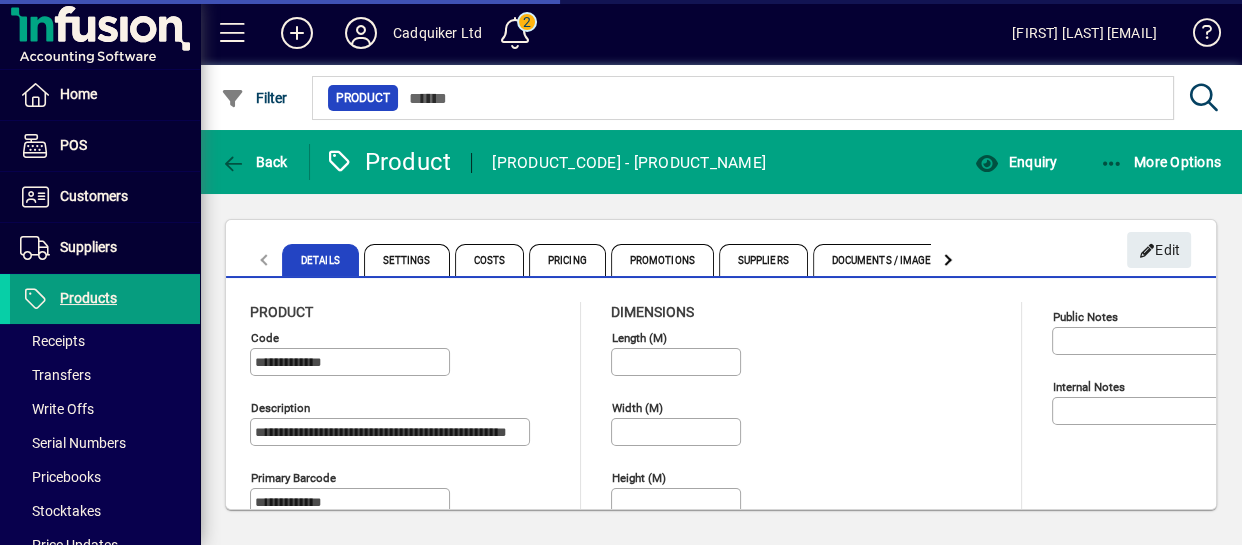 type on "**********" 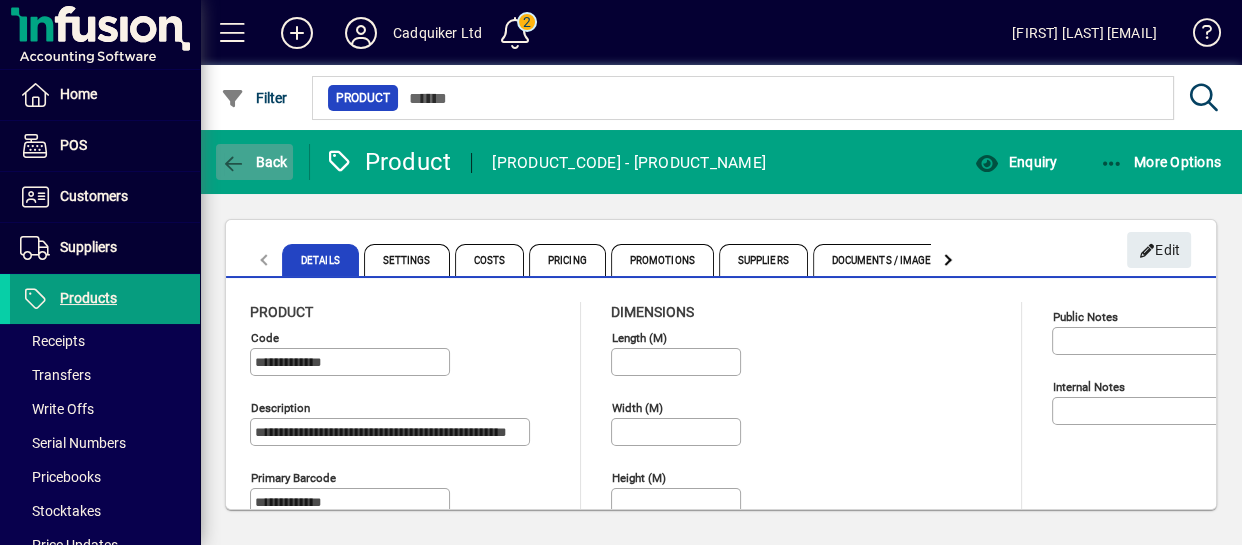 click 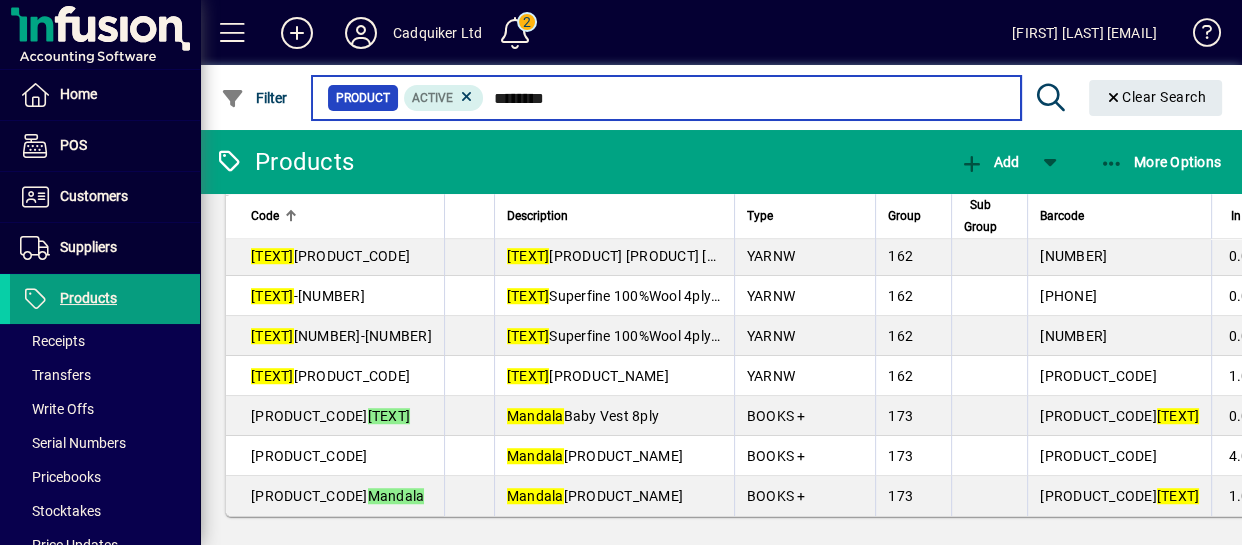 scroll, scrollTop: 1375, scrollLeft: 0, axis: vertical 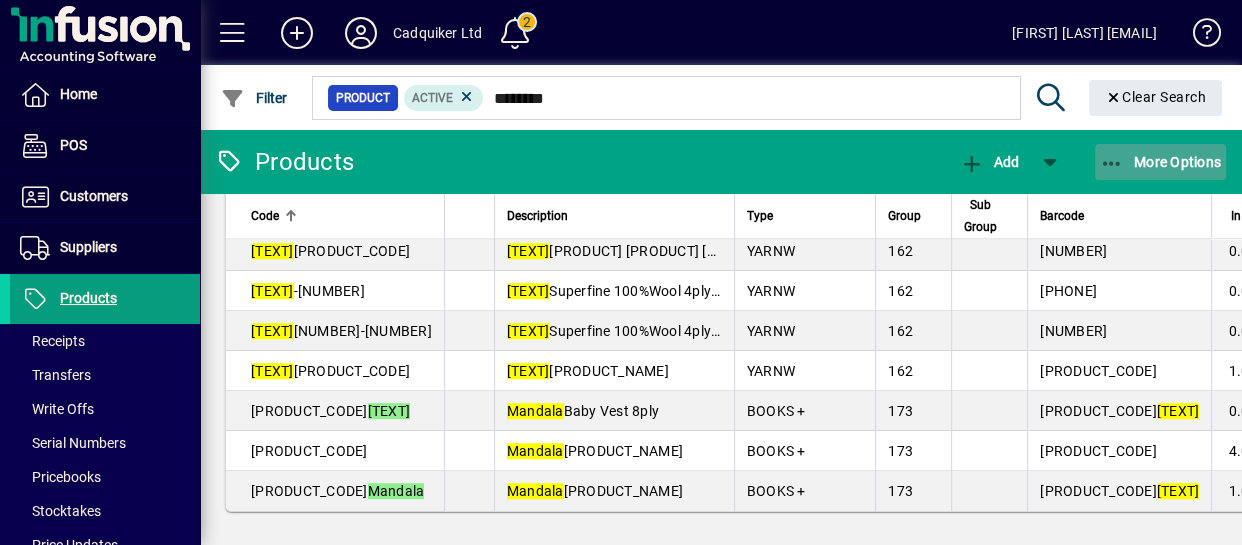 click on "More Options" 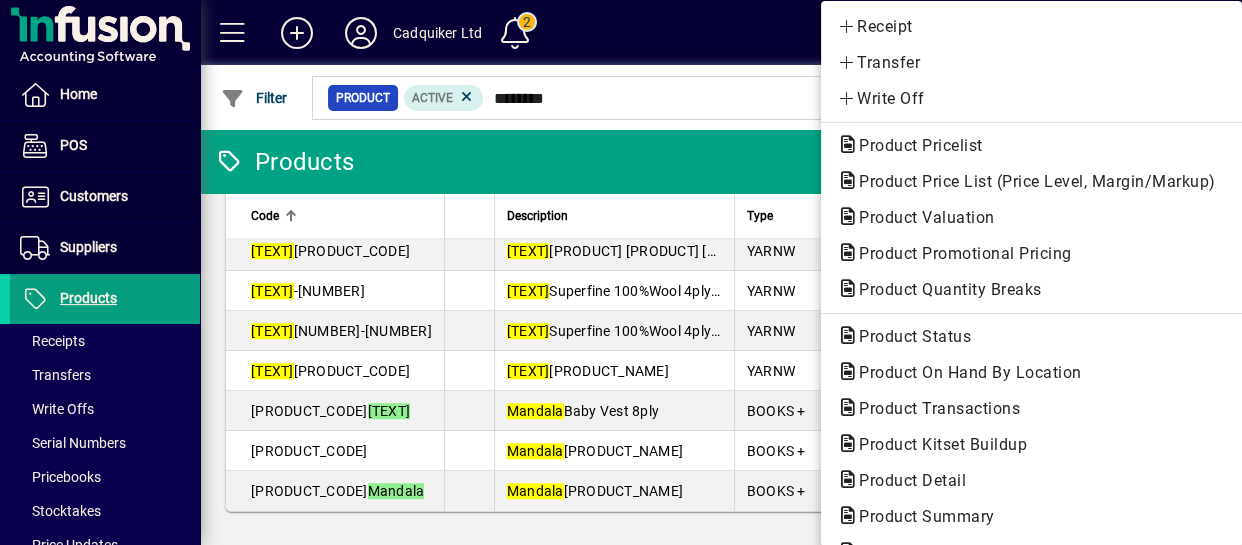 click at bounding box center [621, 272] 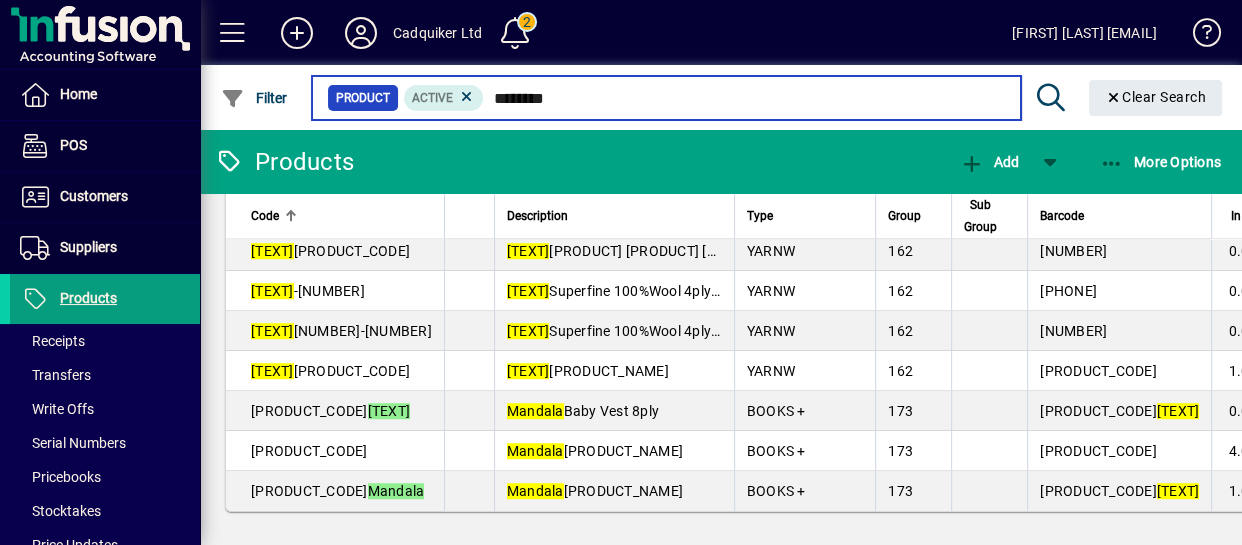 click on "*******" at bounding box center [744, 98] 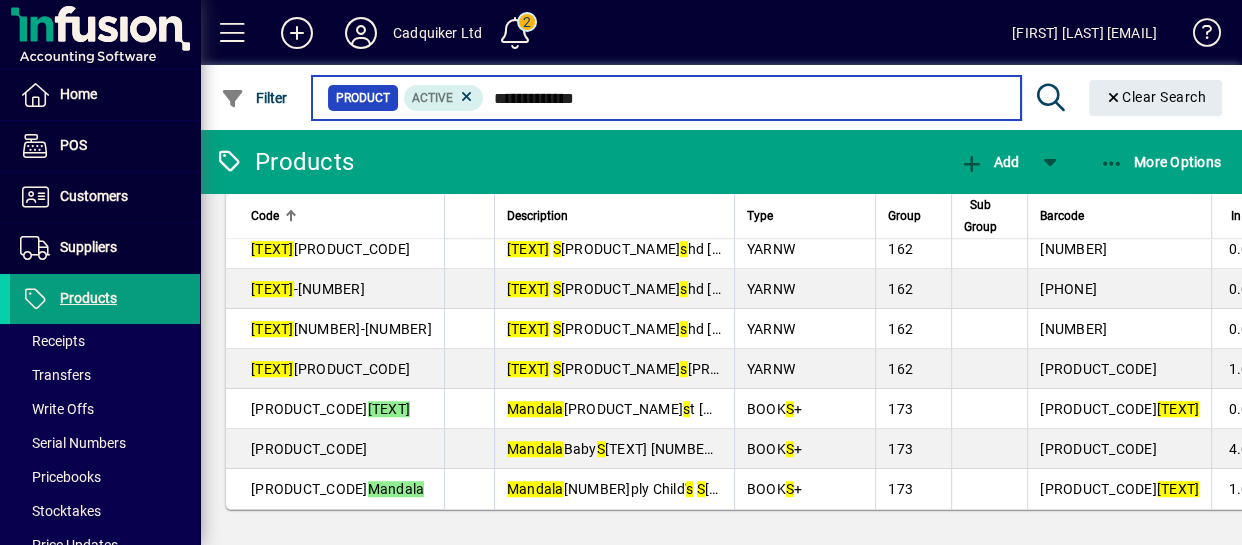 scroll, scrollTop: 0, scrollLeft: 0, axis: both 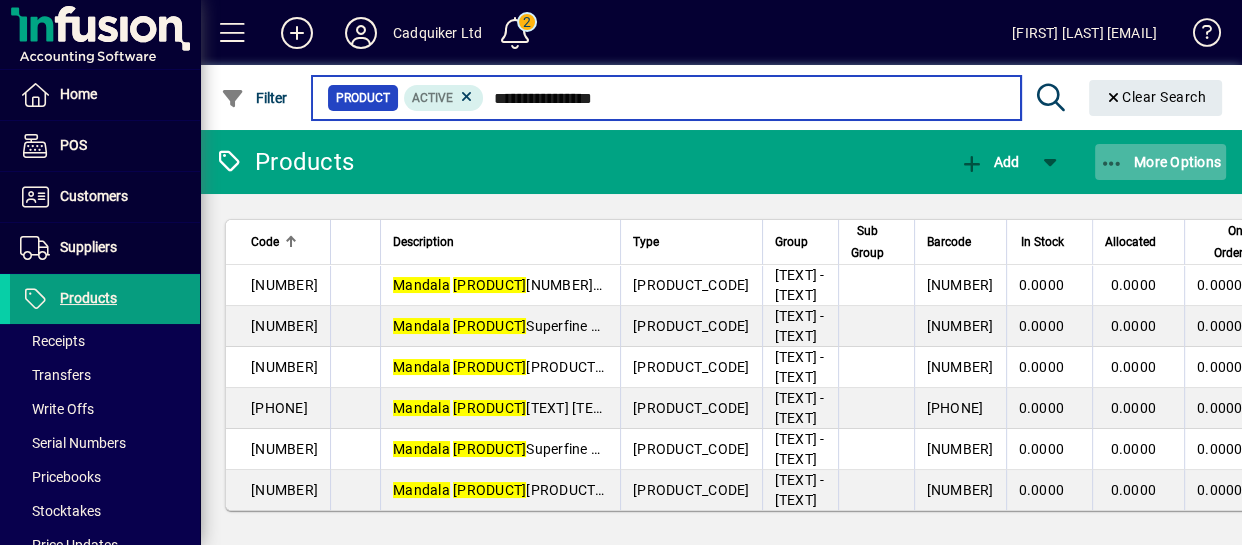 type on "**********" 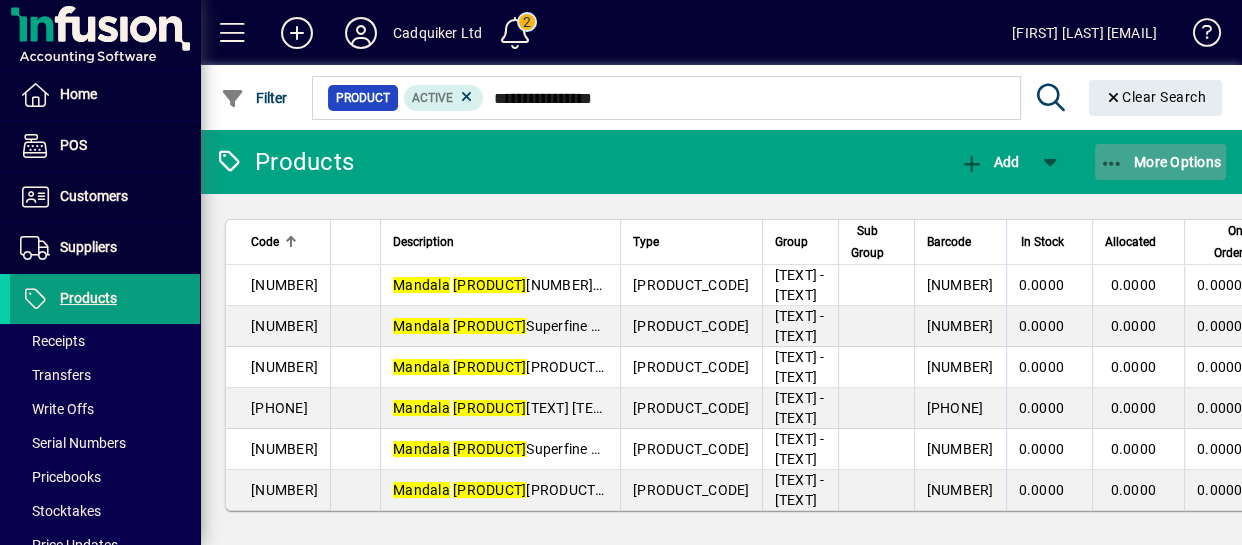 click on "More Options" 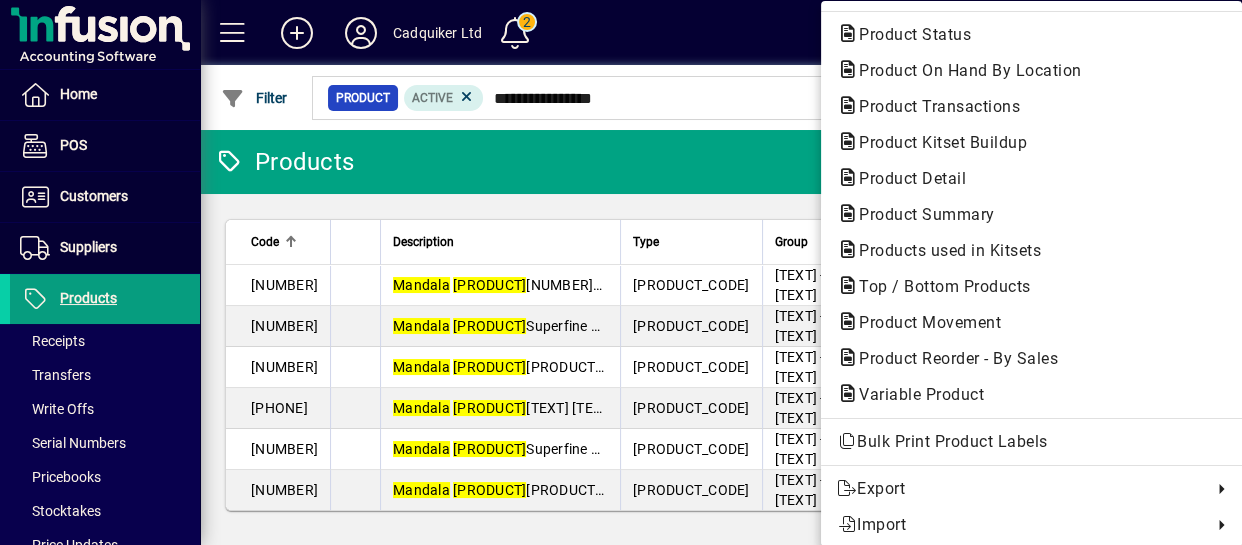scroll, scrollTop: 307, scrollLeft: 0, axis: vertical 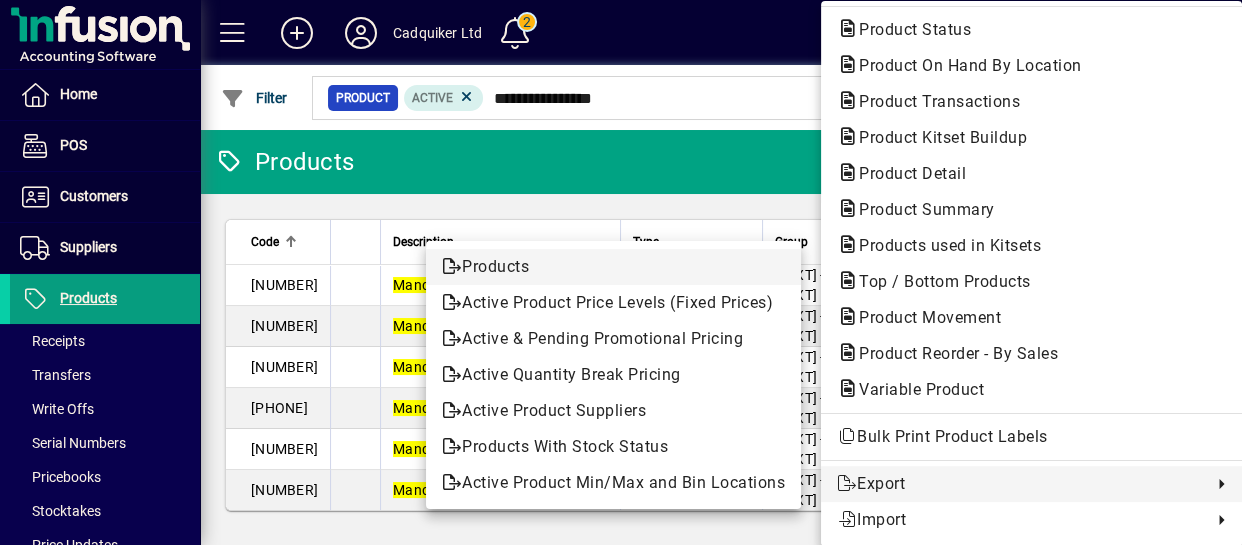click on "Products" at bounding box center [613, 267] 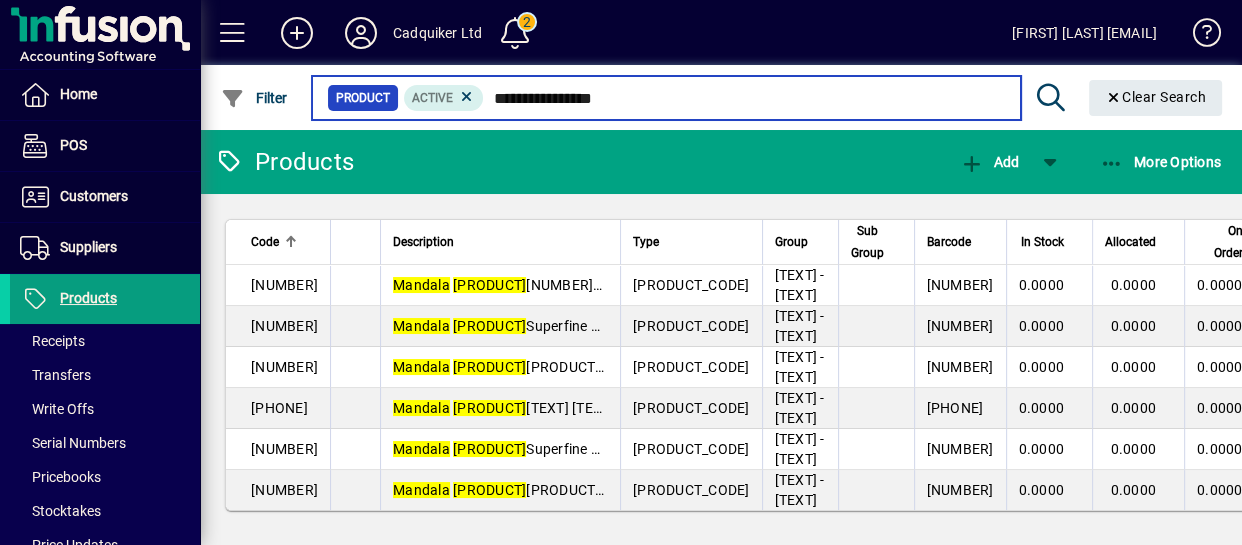 drag, startPoint x: 659, startPoint y: 100, endPoint x: 488, endPoint y: 99, distance: 171.00293 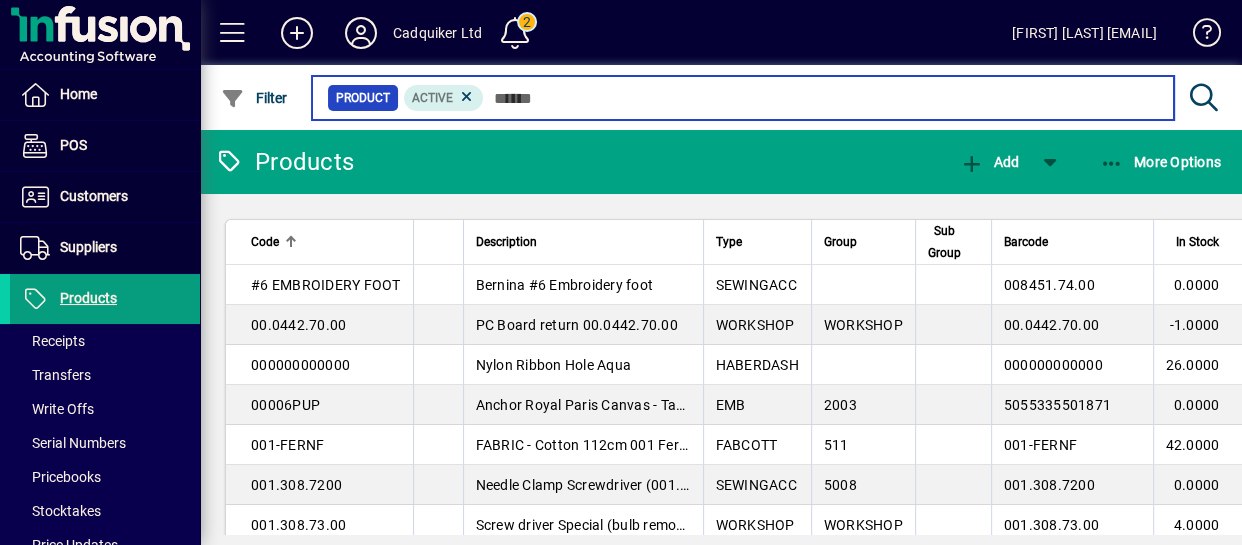scroll, scrollTop: 1375, scrollLeft: 0, axis: vertical 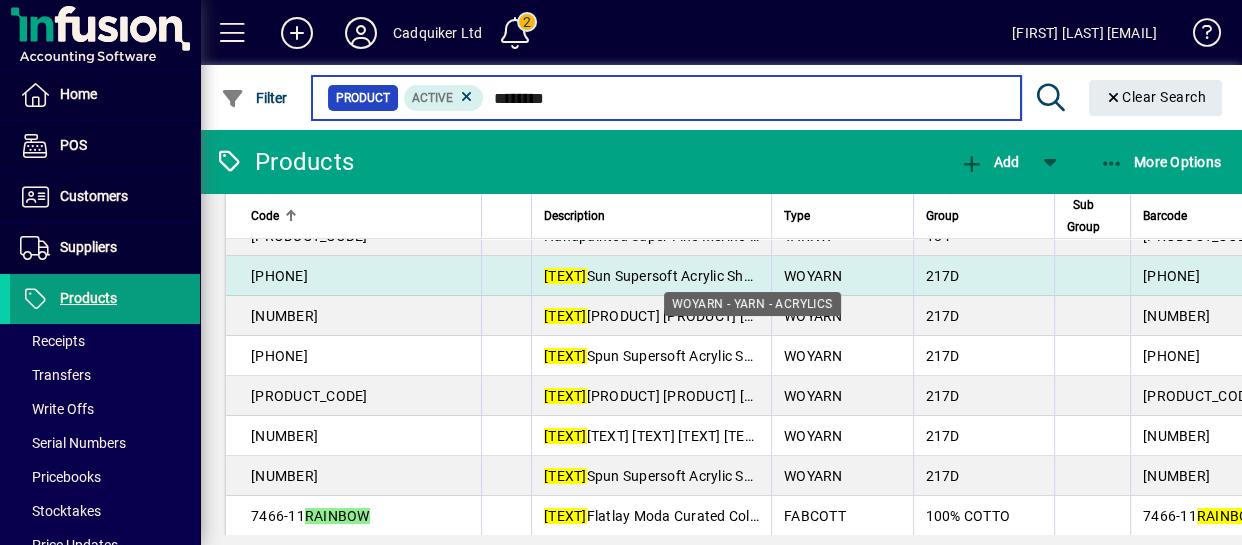 type on "*******" 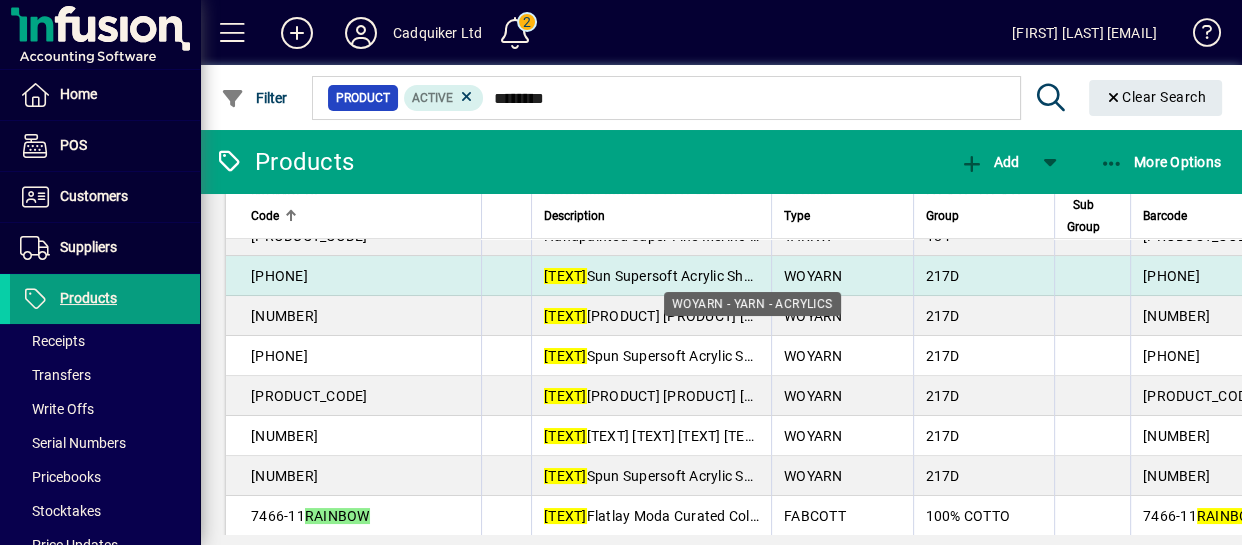 click on "WOYARN" at bounding box center (813, 276) 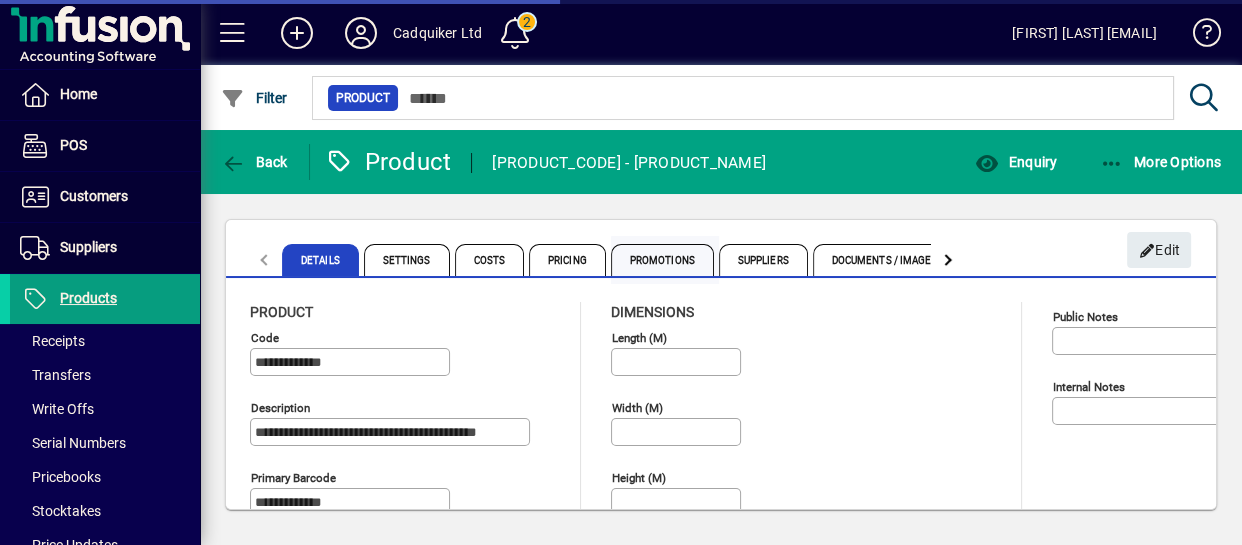 type on "**********" 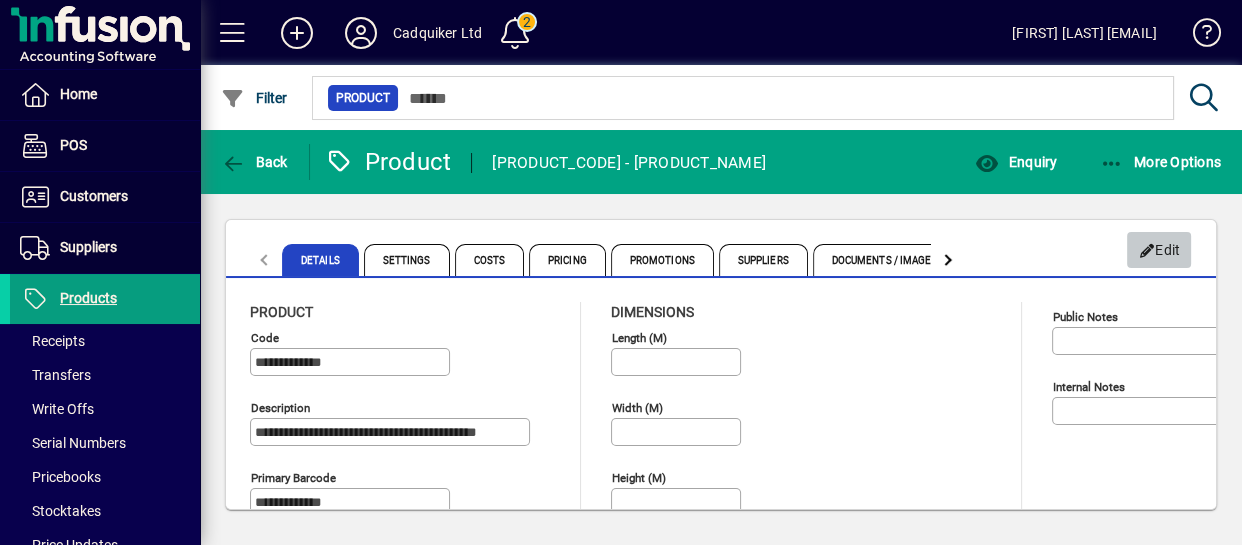 click on "Edit" 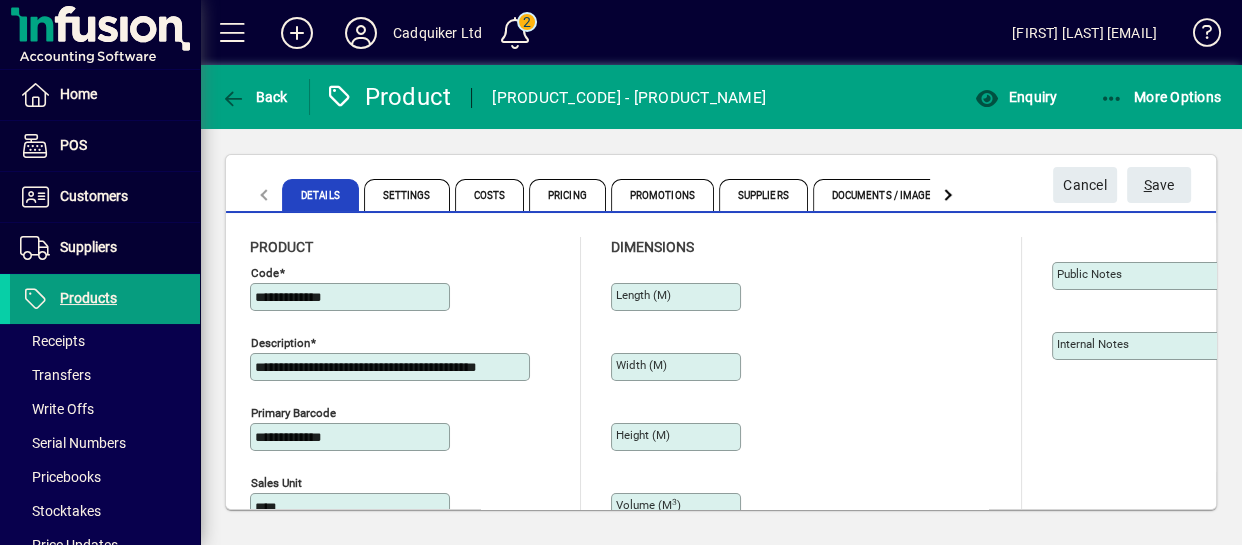 click on "**********" at bounding box center (392, 367) 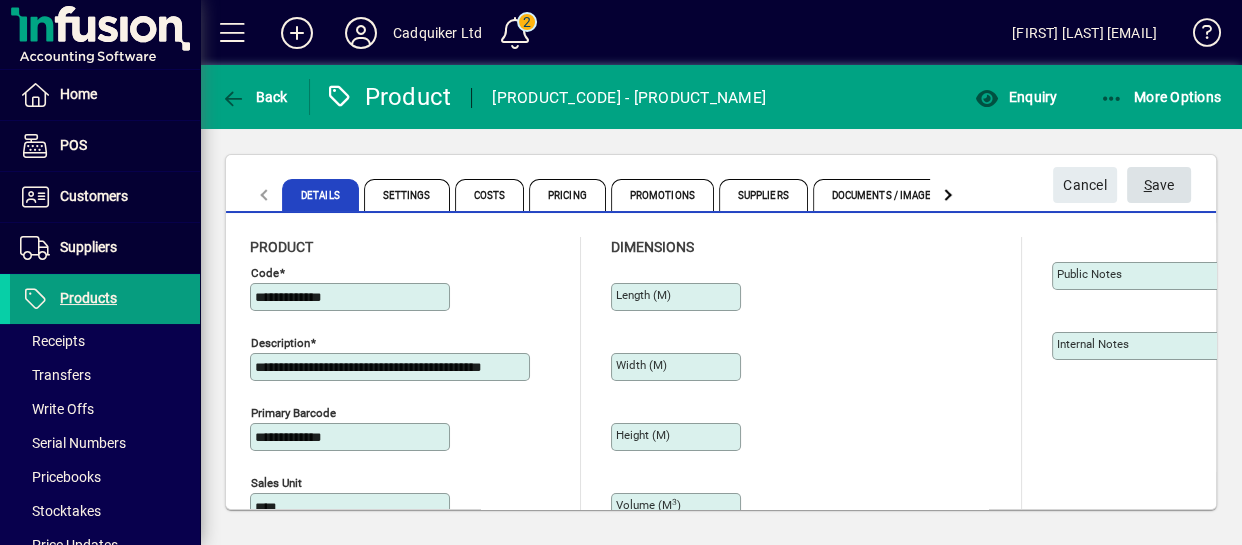 type on "**********" 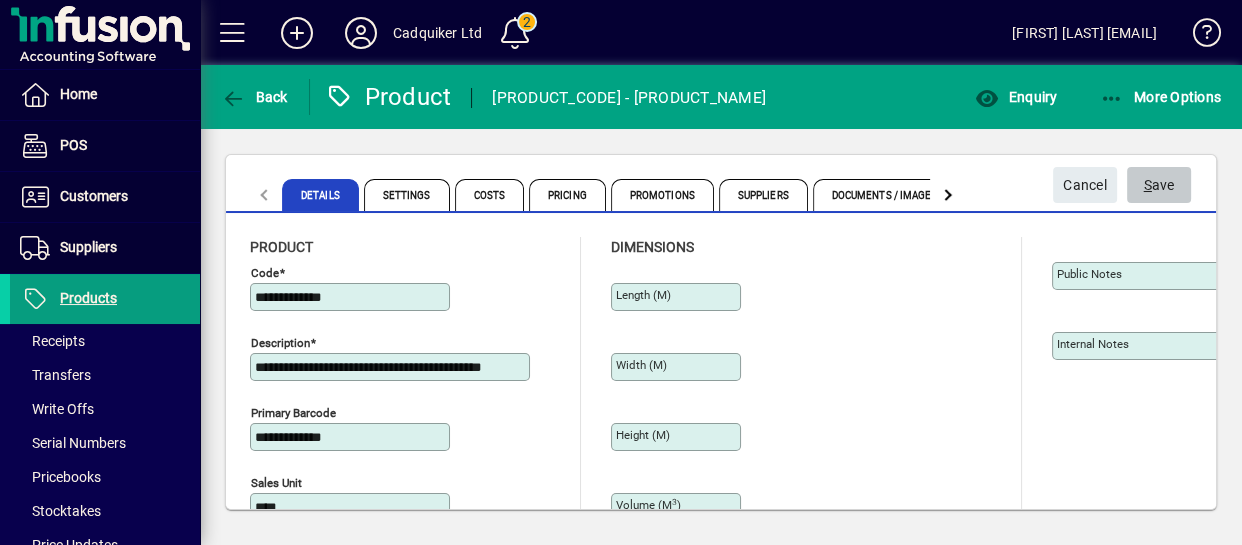 click on "S ave" 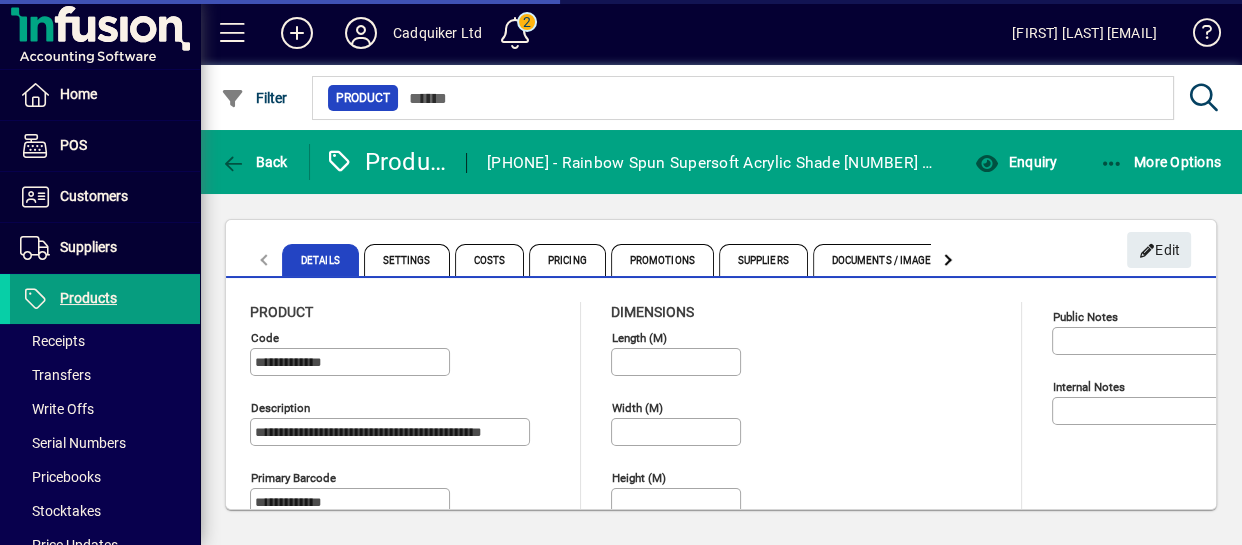 type on "**********" 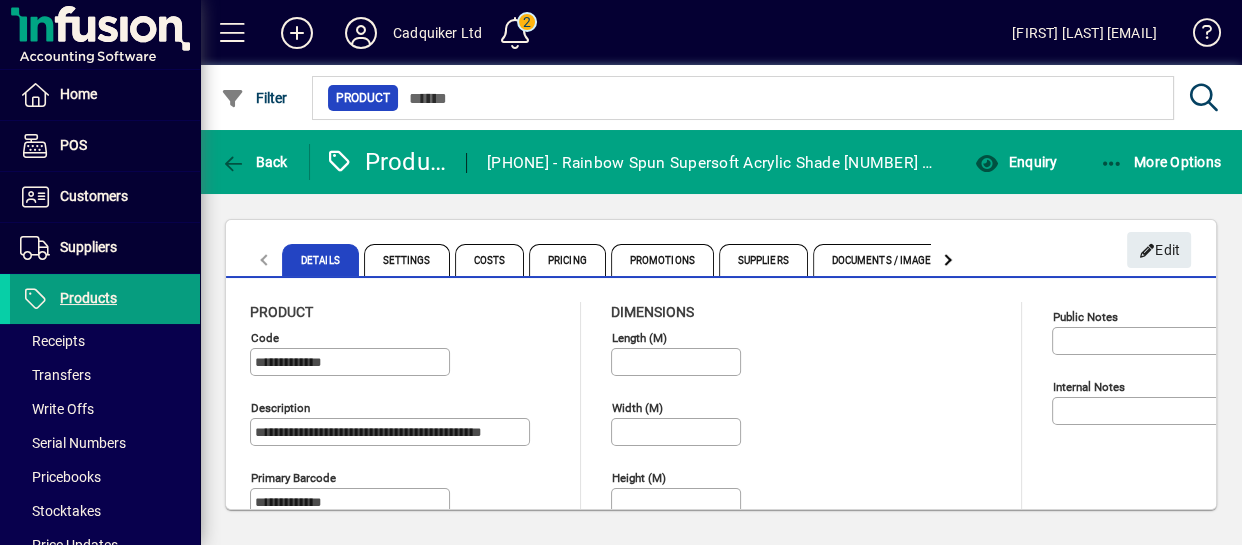 click on "Back" 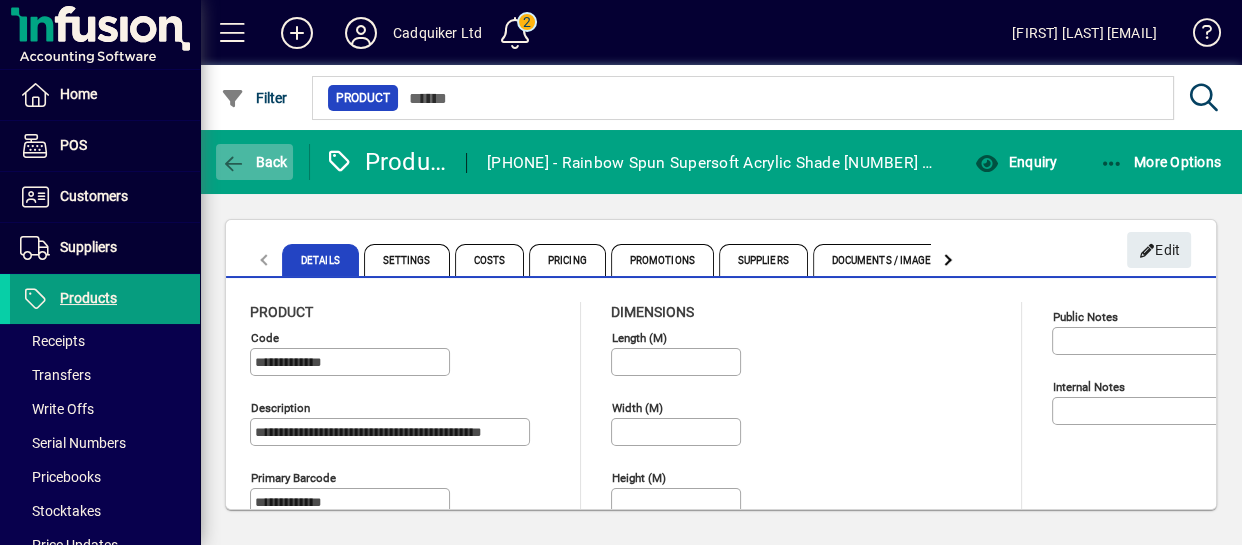 click 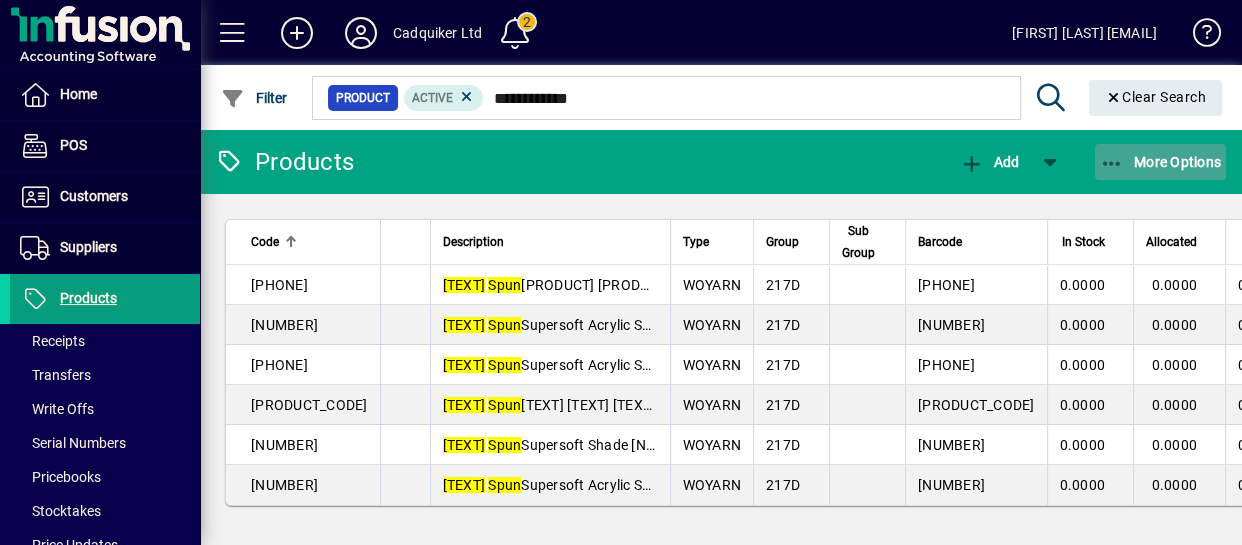 click on "More Options" 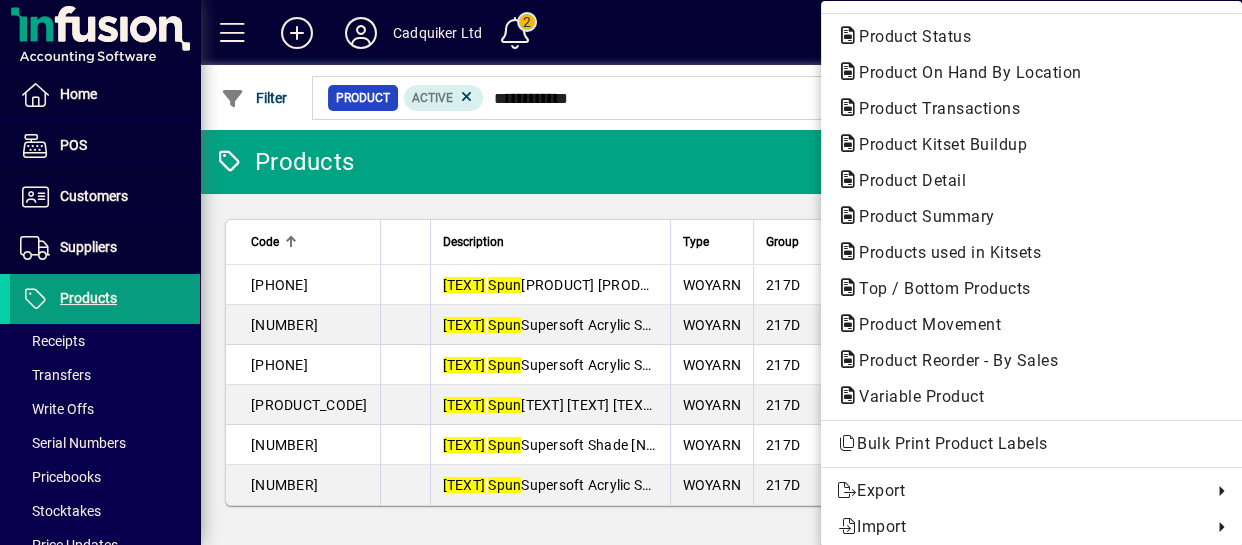 scroll, scrollTop: 307, scrollLeft: 0, axis: vertical 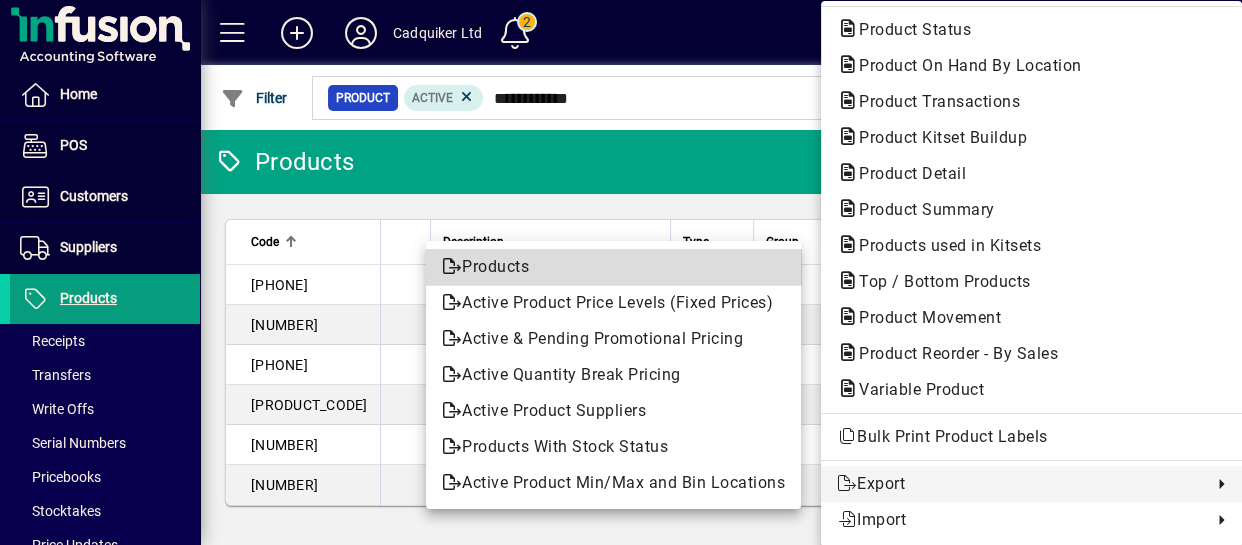 click on "Products" at bounding box center [613, 267] 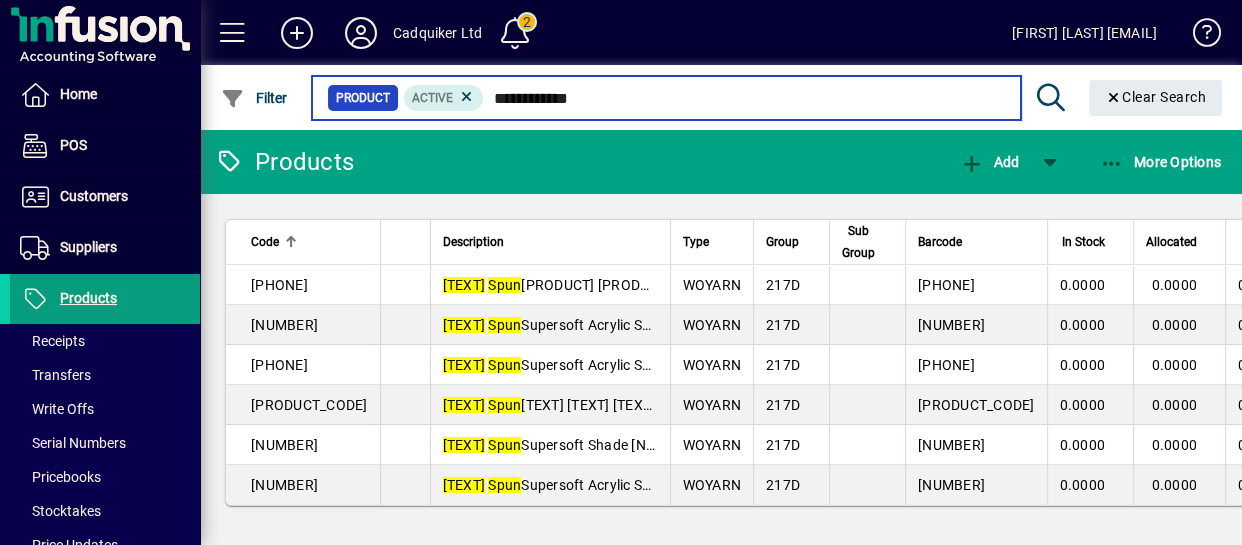 click on "**********" at bounding box center [744, 98] 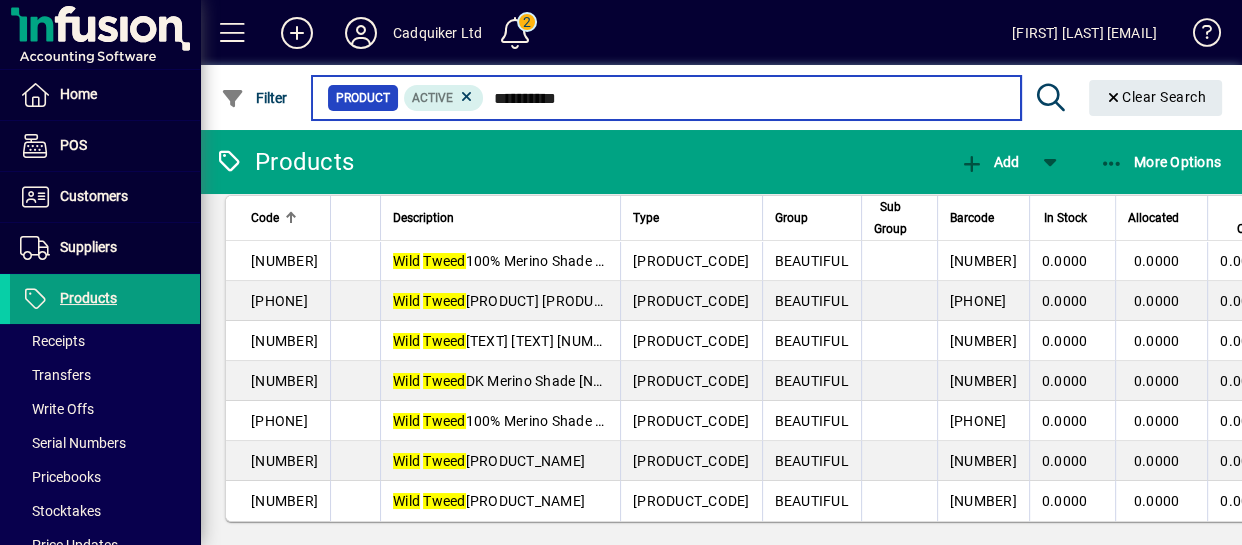 scroll, scrollTop: 36, scrollLeft: 0, axis: vertical 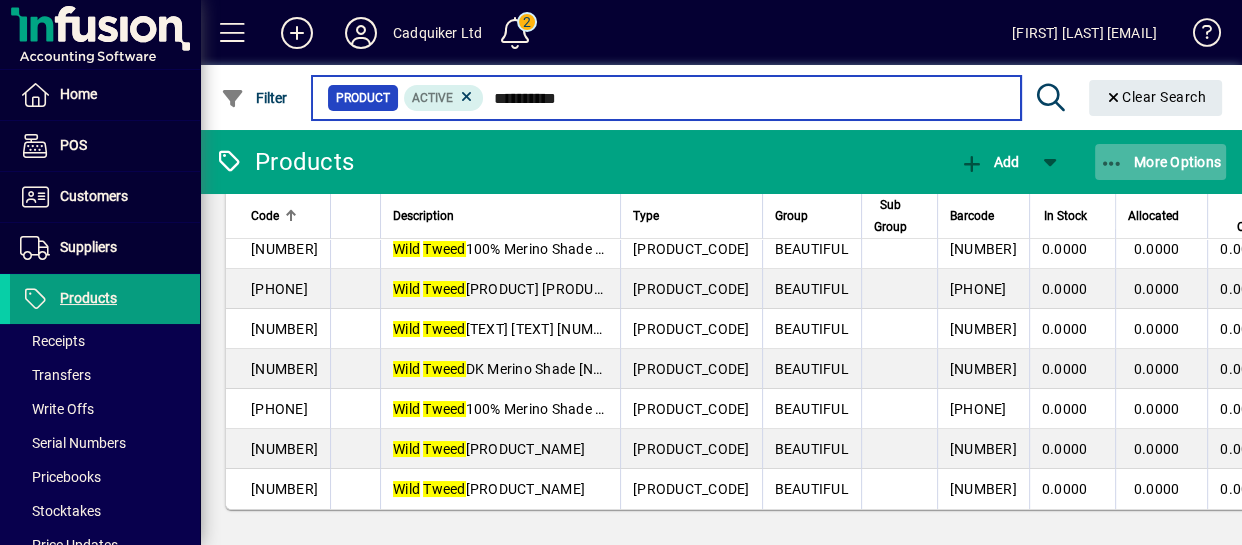 type on "**********" 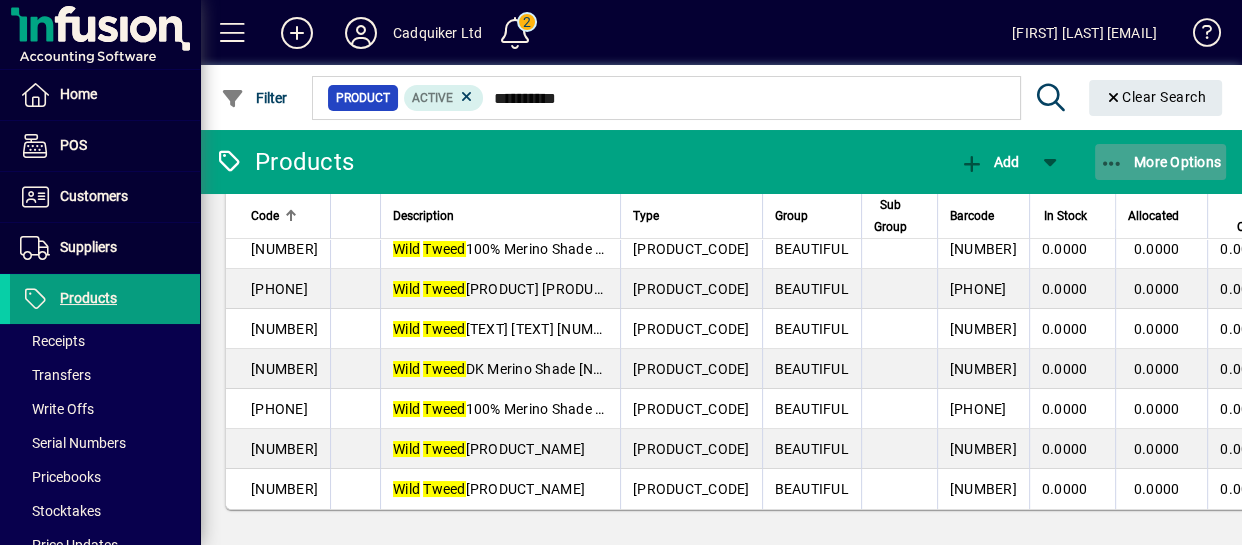 click on "More Options" 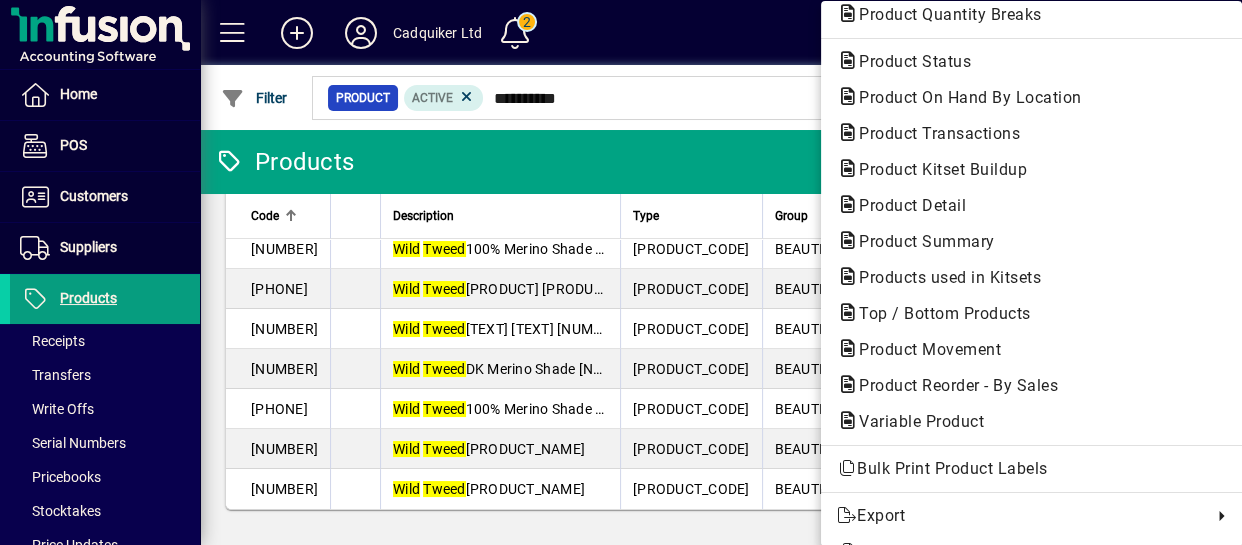 scroll, scrollTop: 307, scrollLeft: 0, axis: vertical 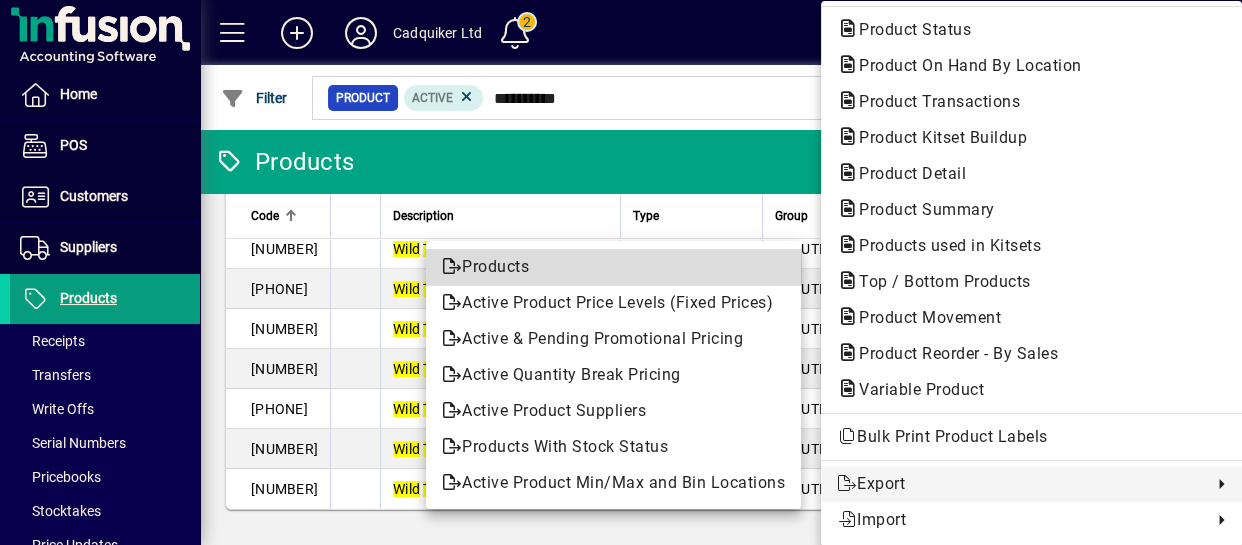 click on "Products" at bounding box center [613, 267] 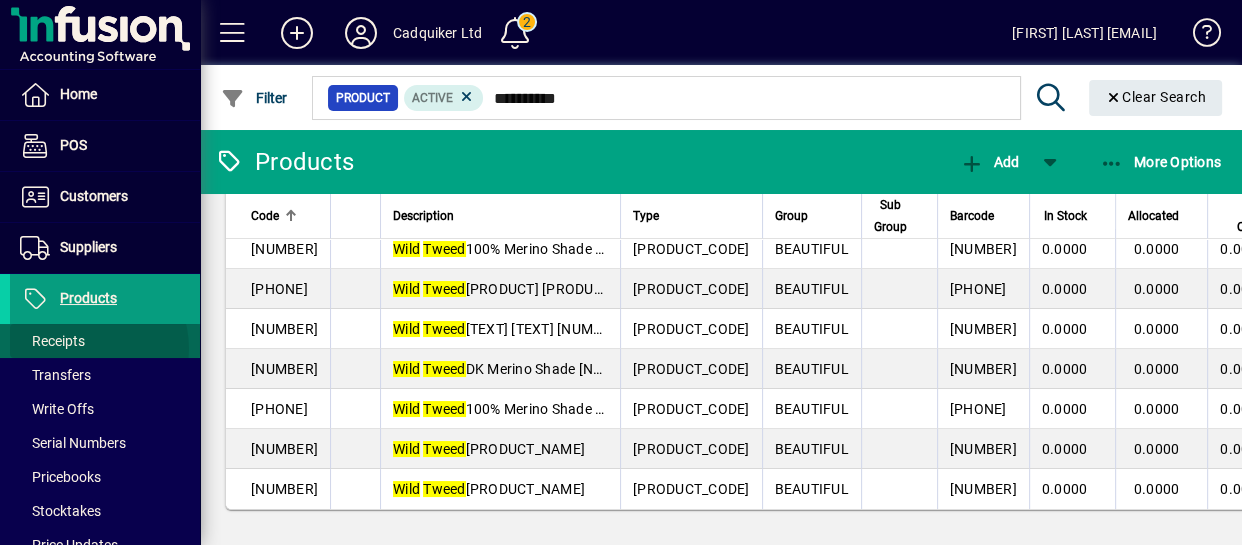 click on "Receipts" at bounding box center [47, 341] 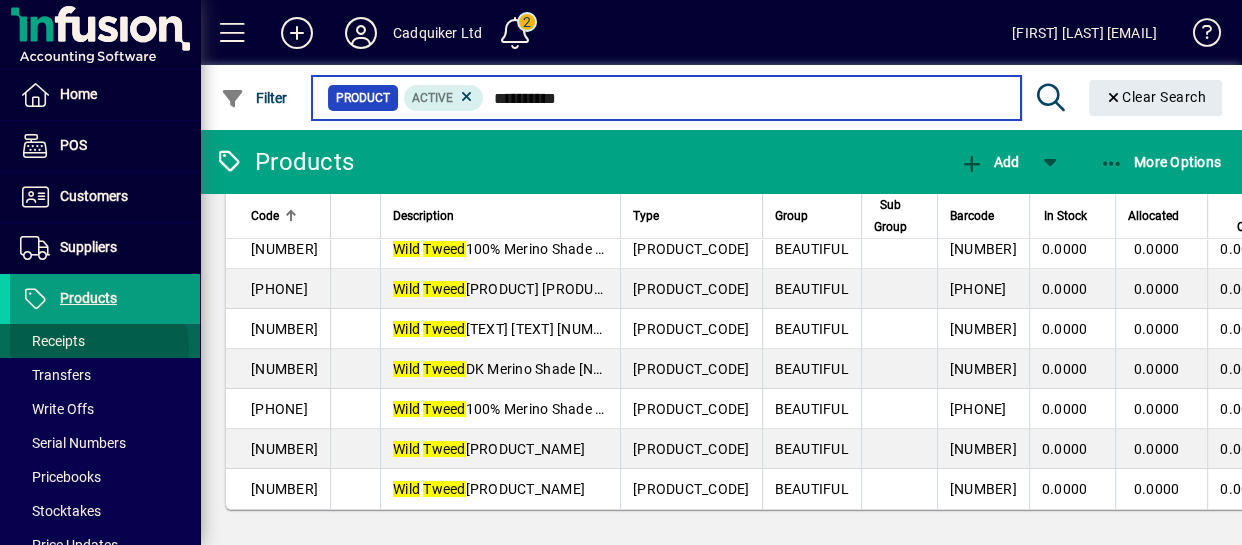 type 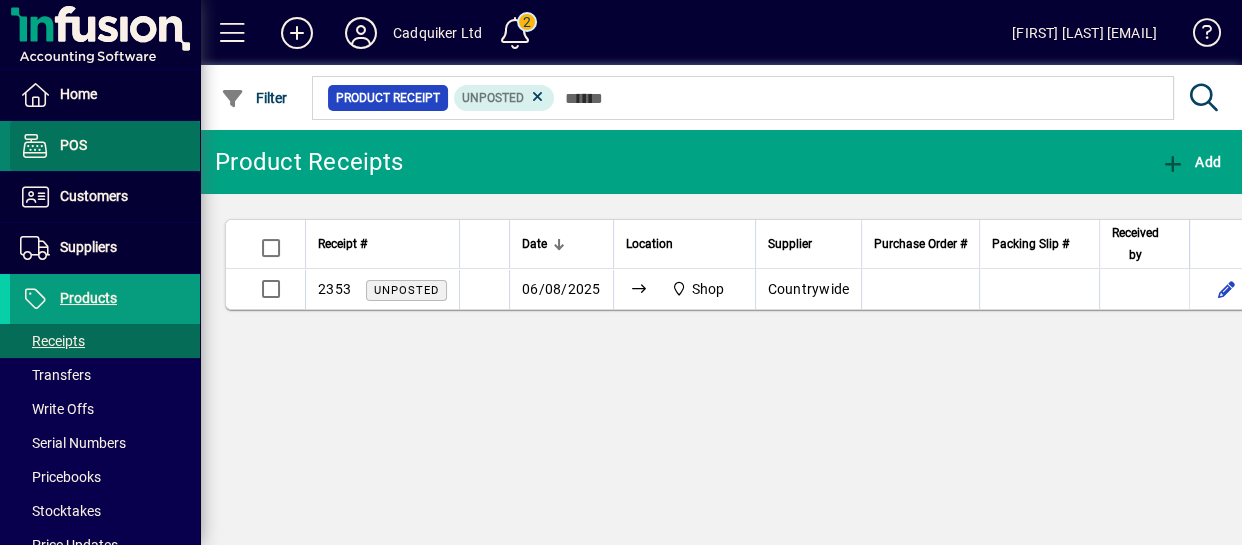 click at bounding box center [105, 146] 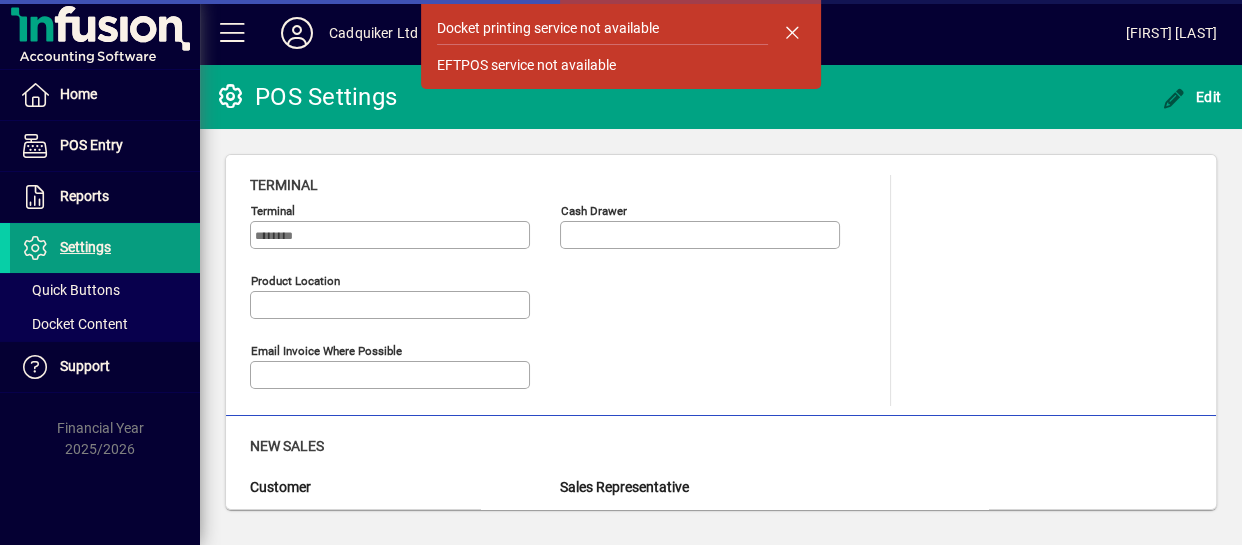 type on "**********" 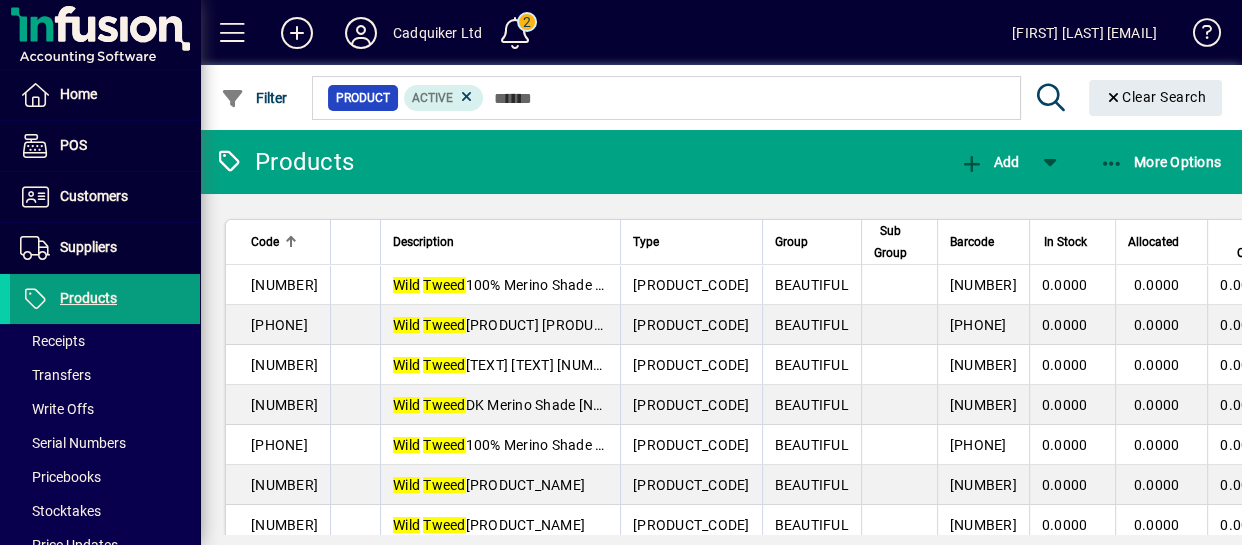 type on "**********" 